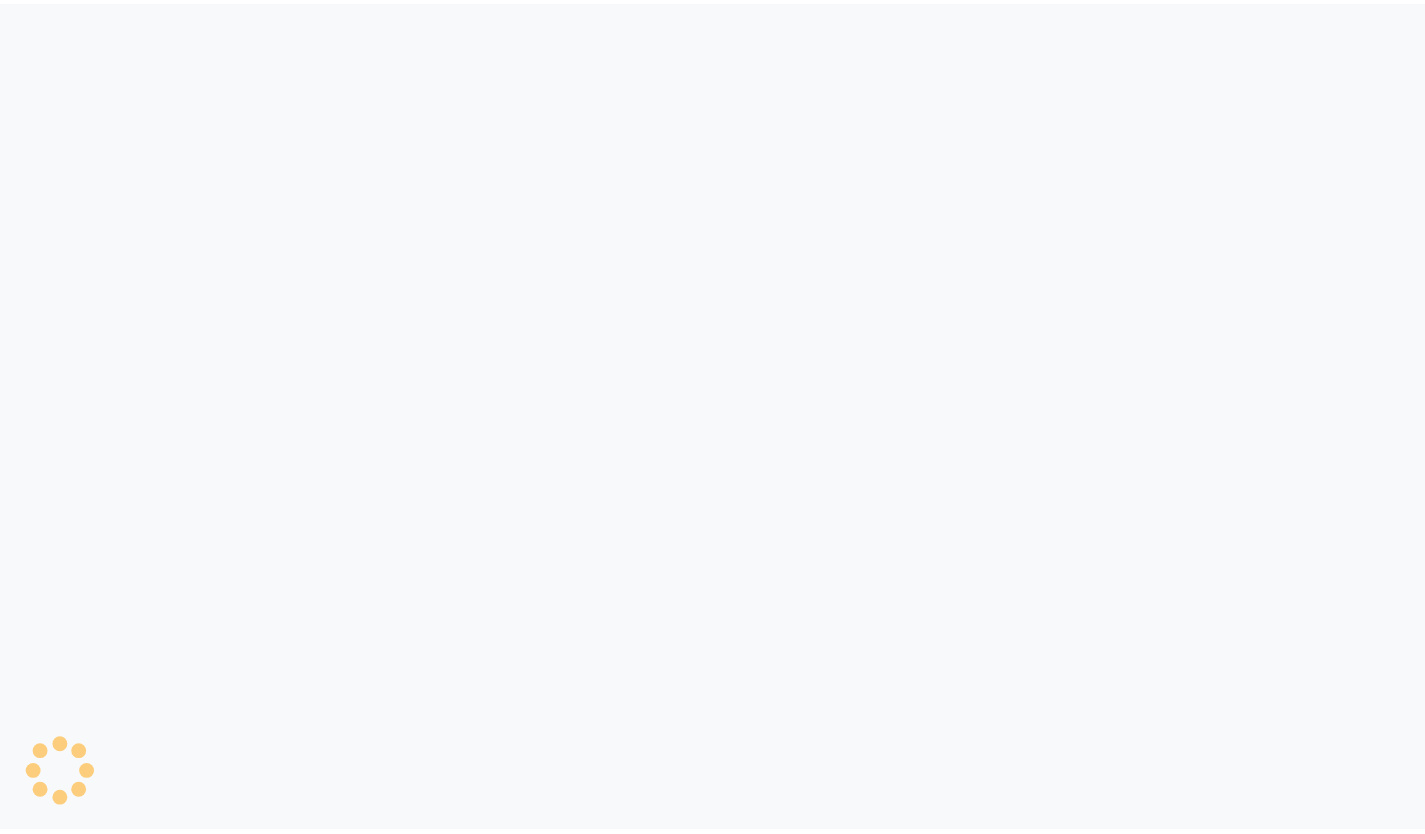 scroll, scrollTop: 0, scrollLeft: 0, axis: both 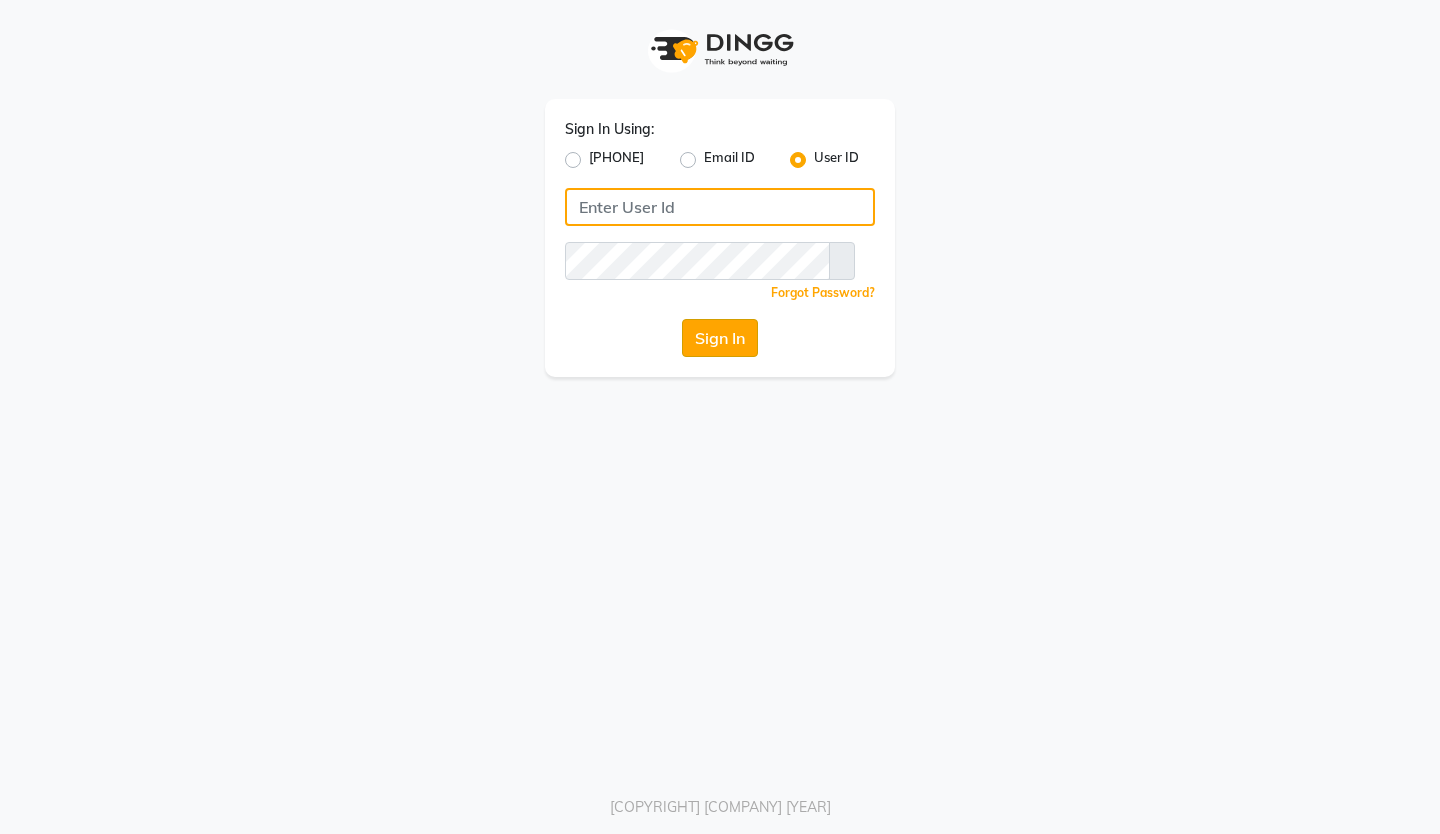 type on "reviewsalon" 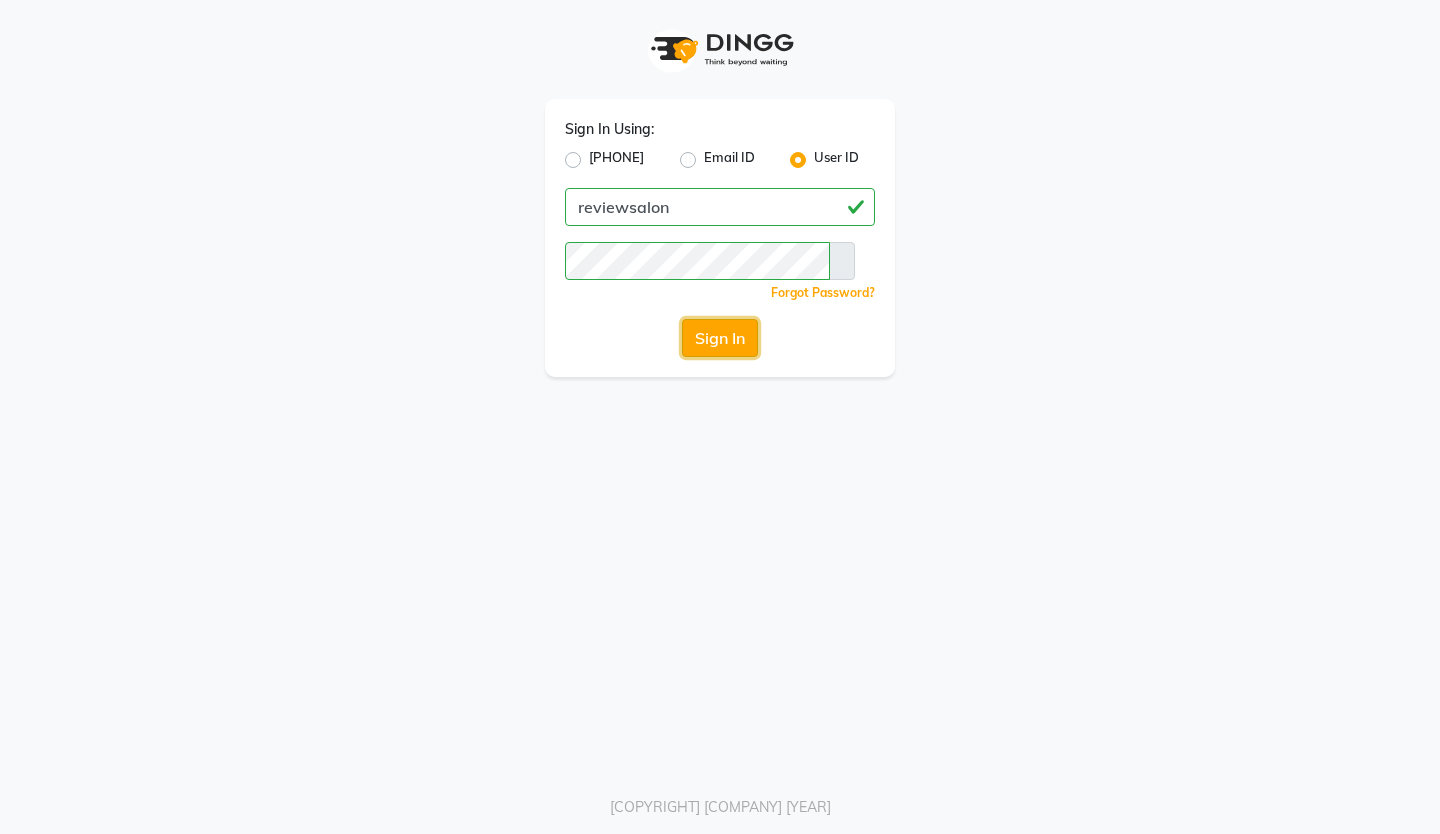 click on "Sign In" at bounding box center [720, 338] 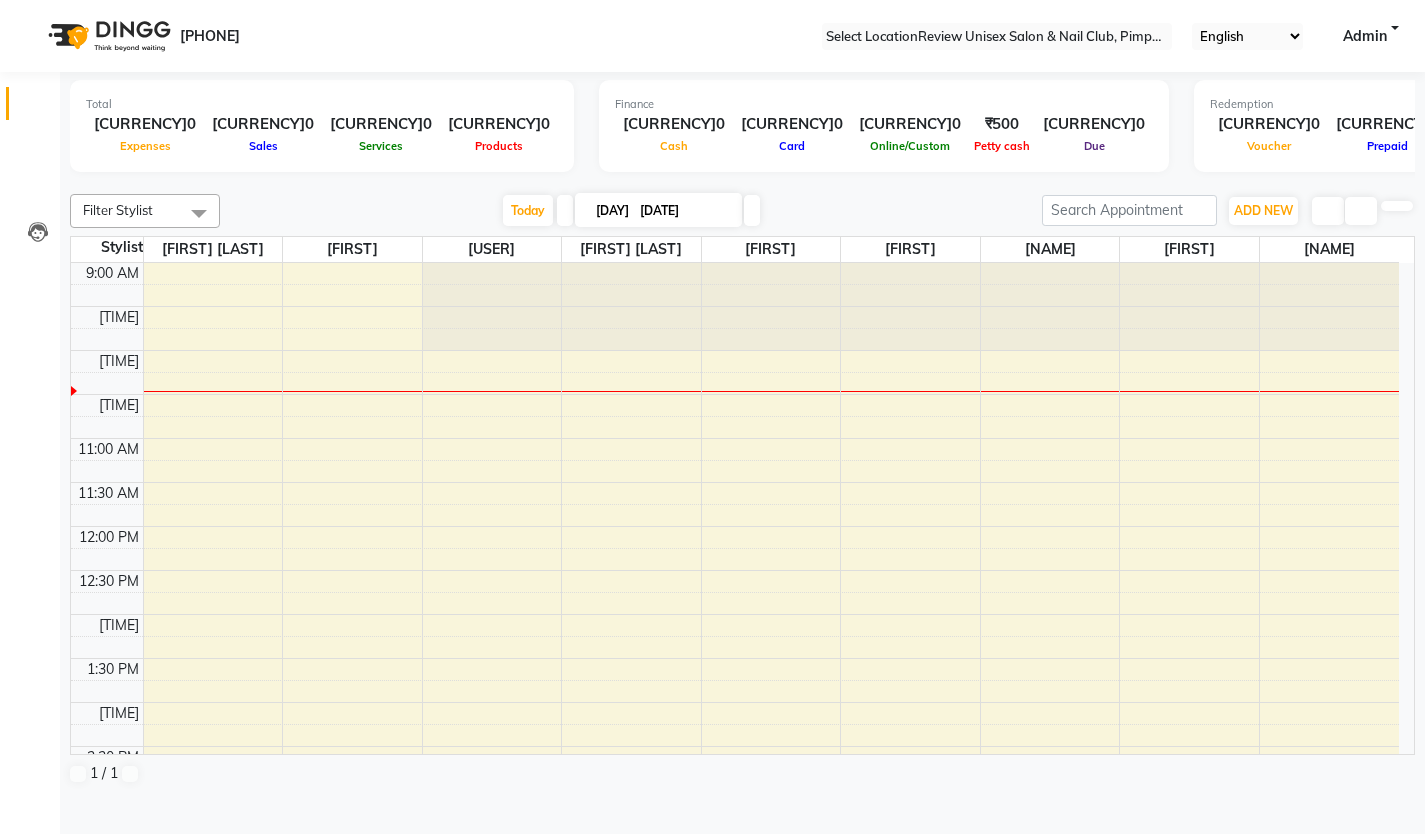 scroll, scrollTop: 0, scrollLeft: 0, axis: both 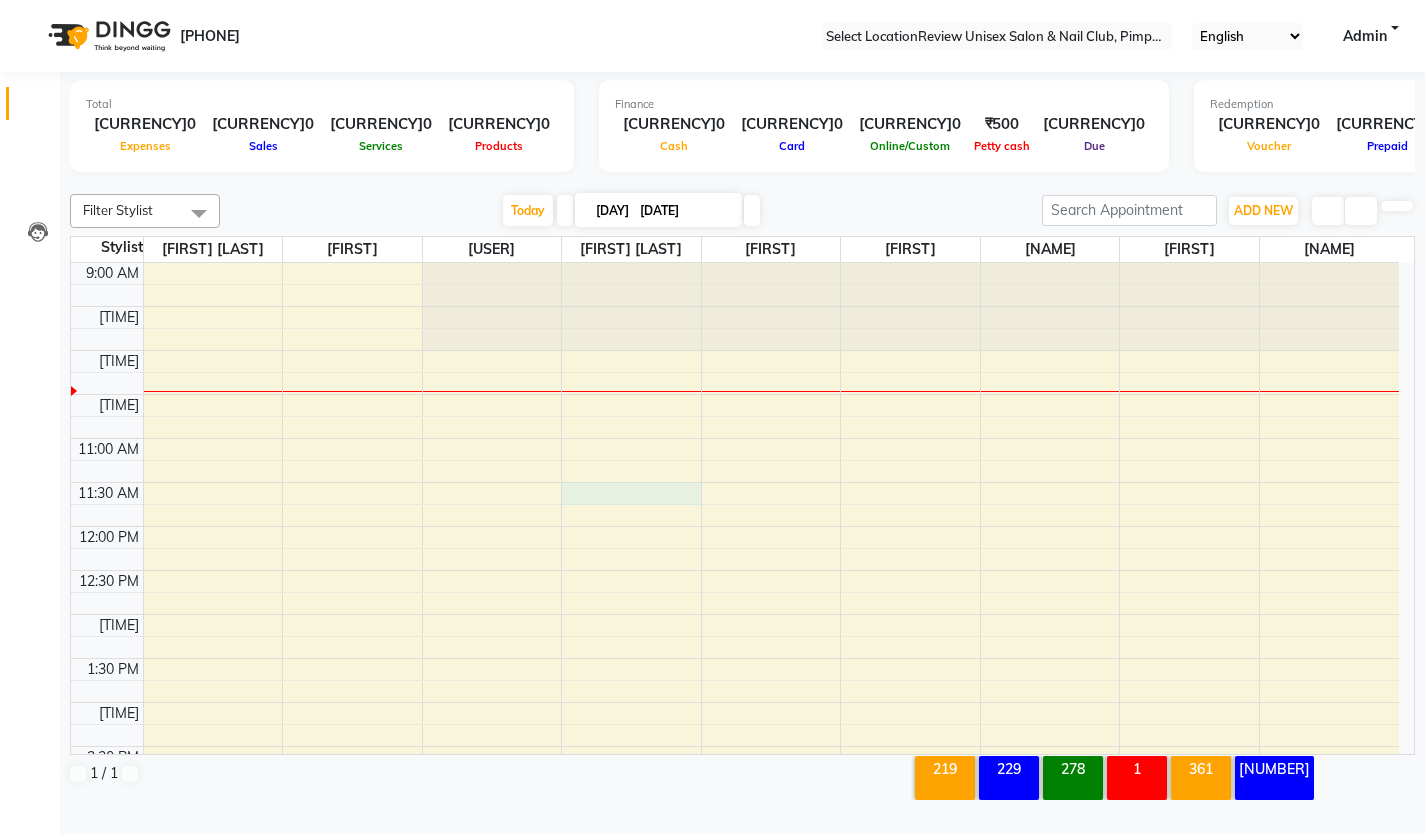 click on "[TIME] [TIME] [TIME] [TIME] [TIME] [TIME] [TIME] [TIME] [TIME] [TIME] [TIME] [TIME] [TIME] [TIME] [TIME] [TIME] [TIME] [TIME] [TIME] [TIME] [TIME] [TIME] [TIME] [TIME] [TIME] [TIME]" at bounding box center [735, 834] 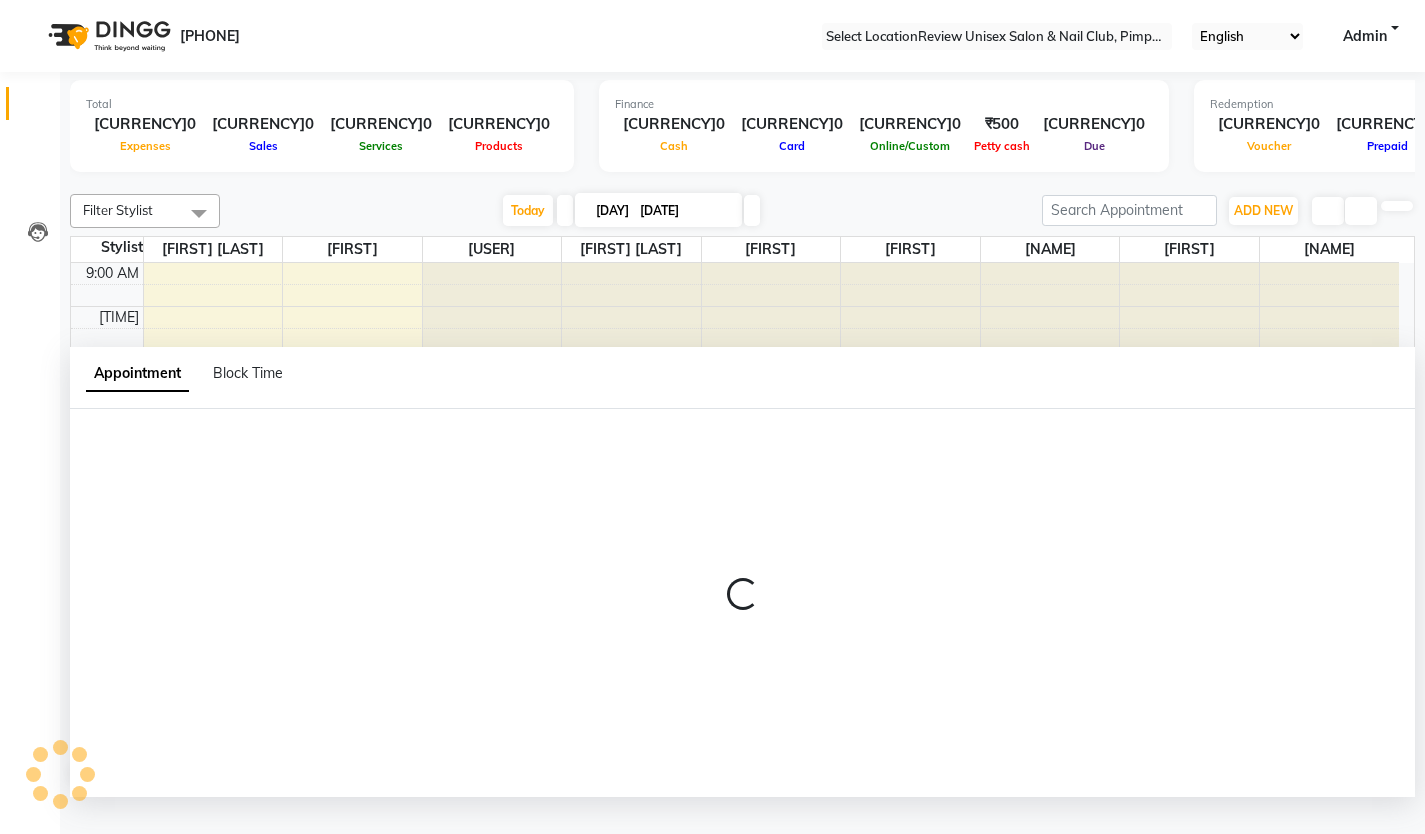 scroll, scrollTop: 1, scrollLeft: 0, axis: vertical 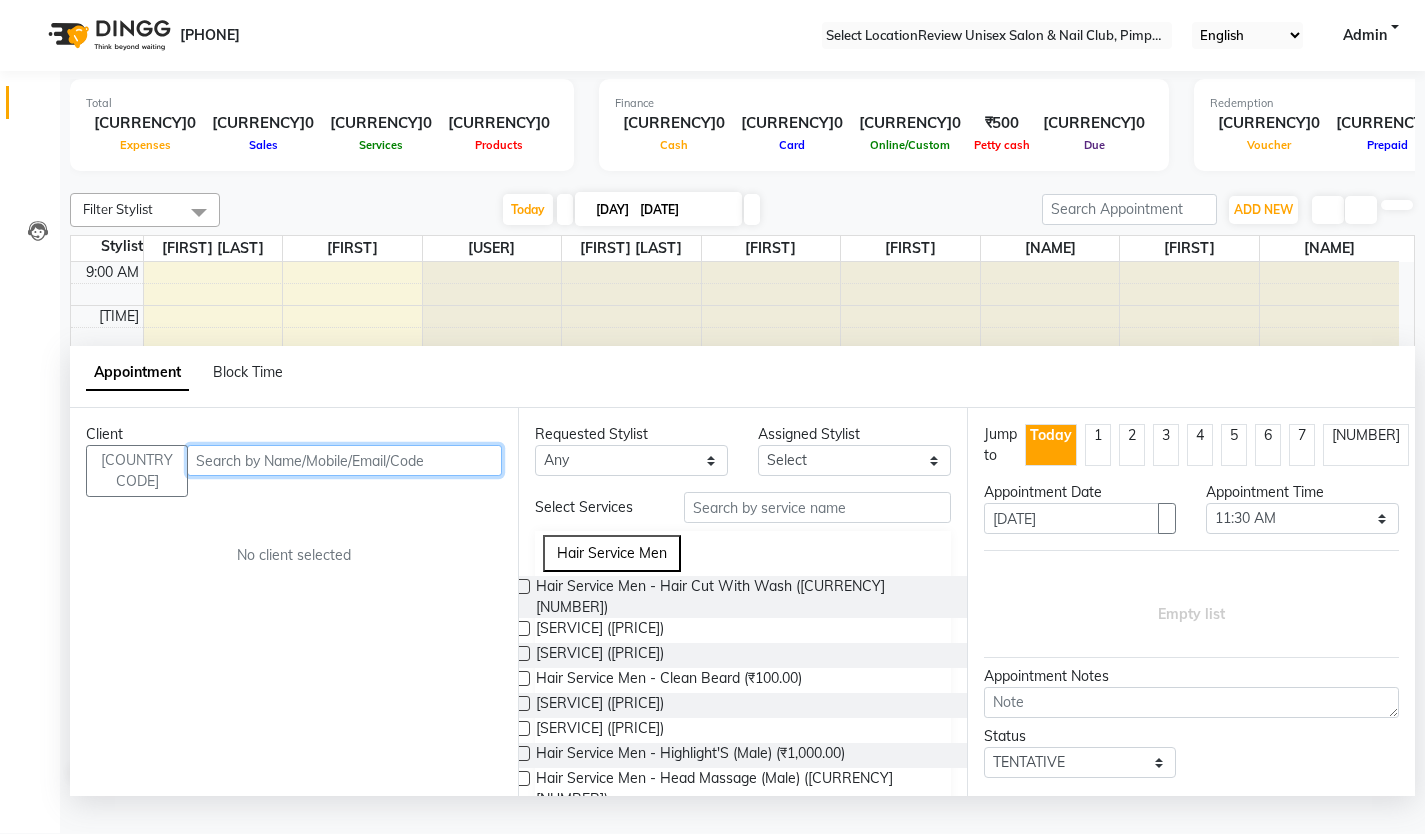 click at bounding box center (344, 460) 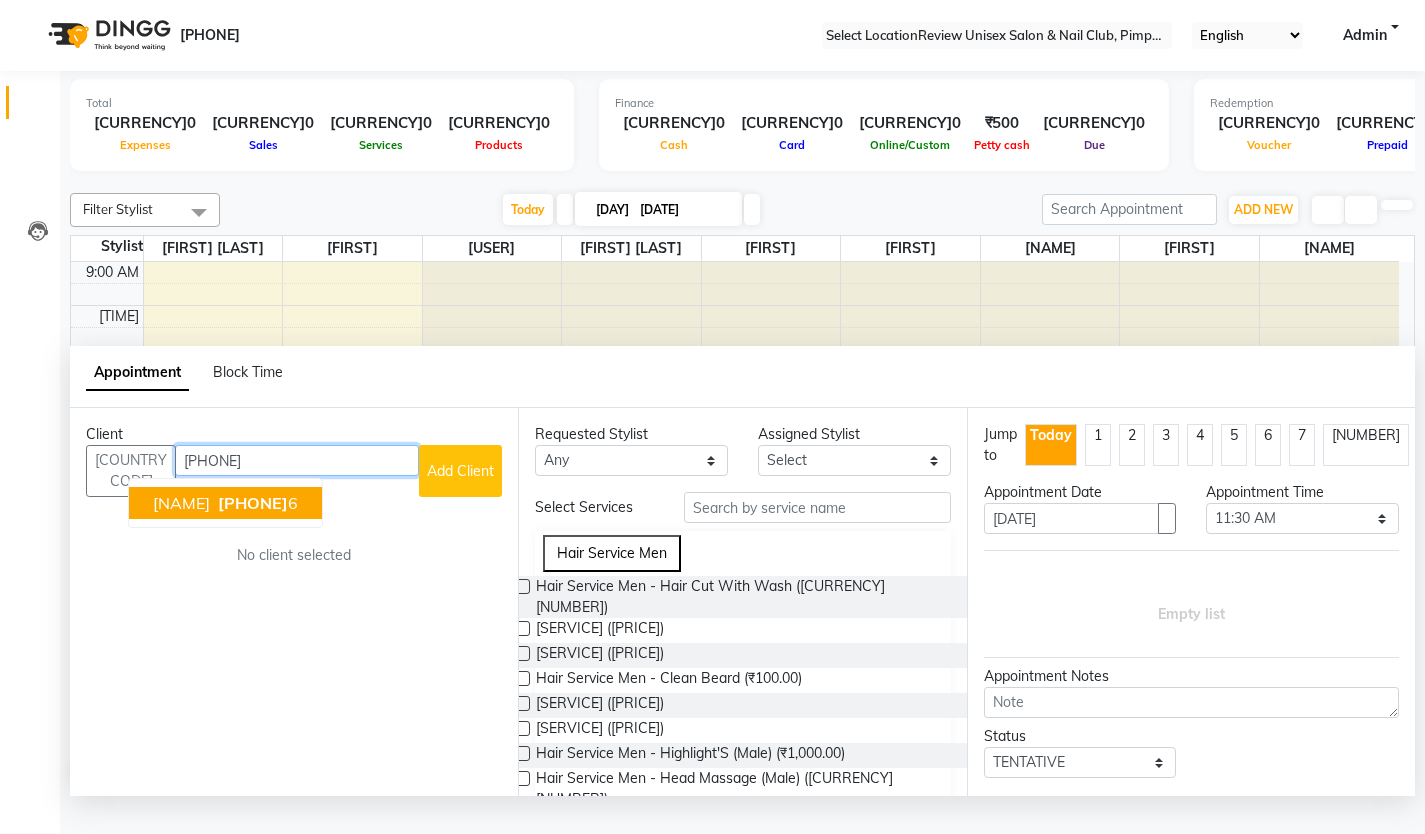 click on "[NAME]" at bounding box center (181, 503) 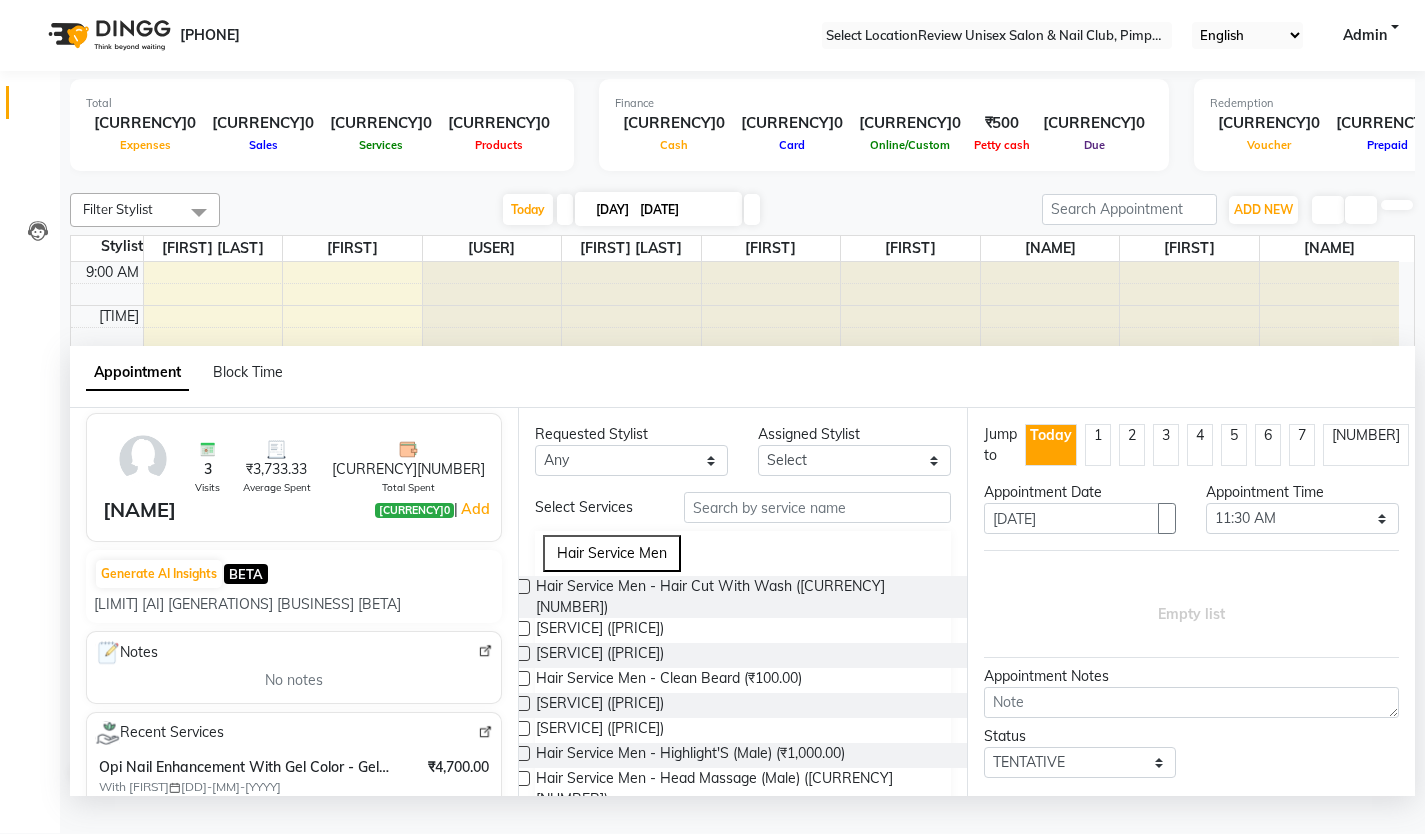 scroll, scrollTop: 0, scrollLeft: 0, axis: both 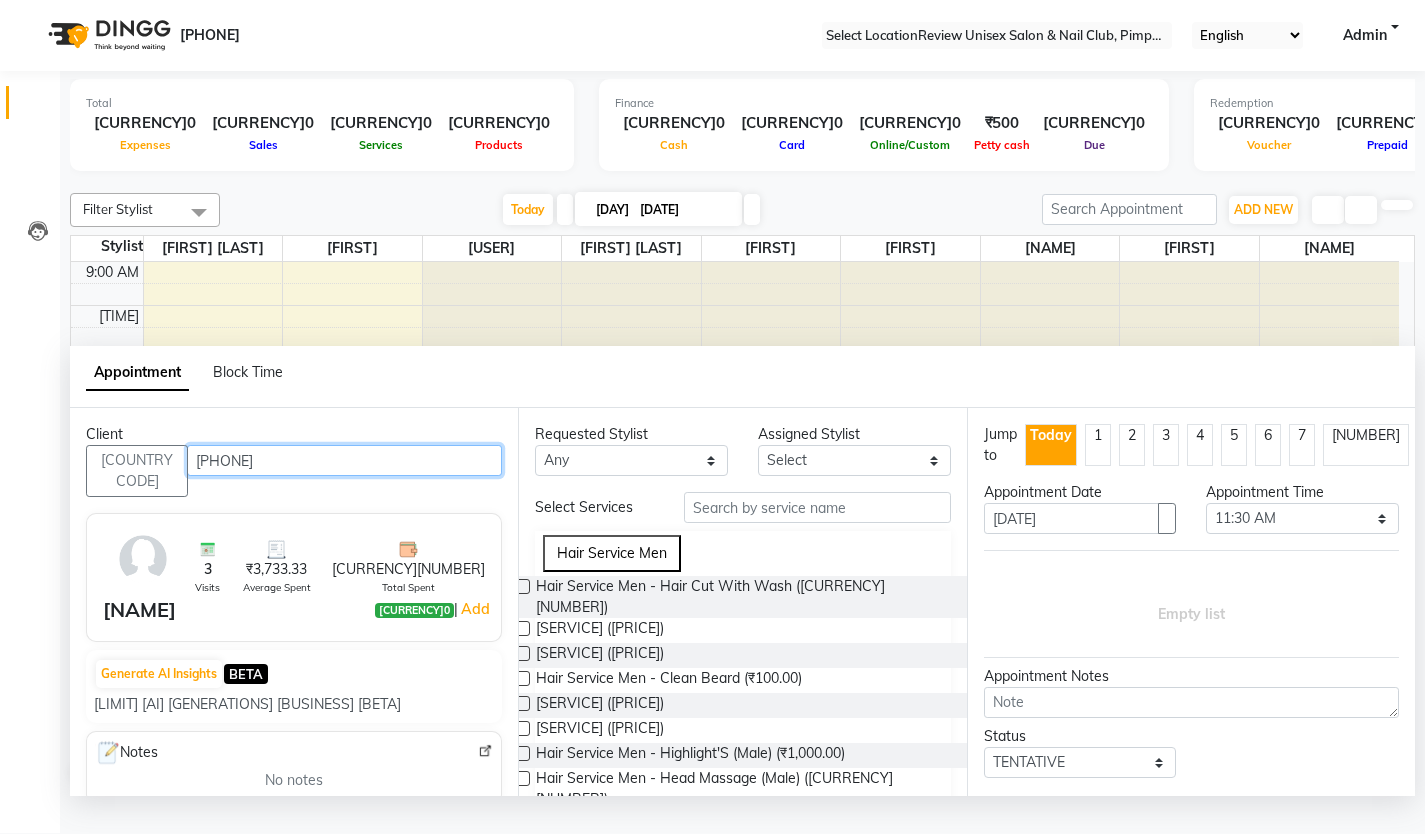 type on "[PHONE]" 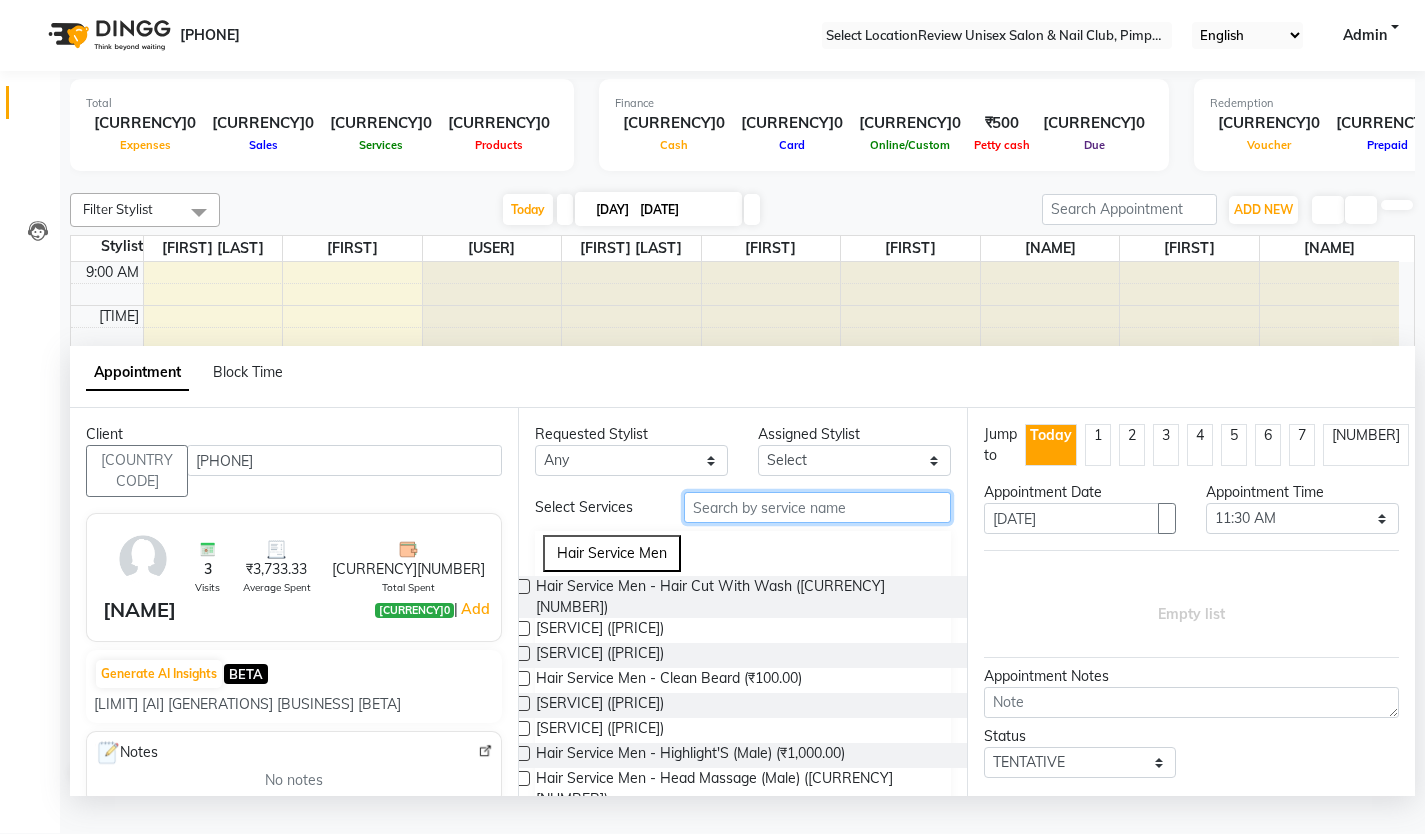 click at bounding box center (817, 507) 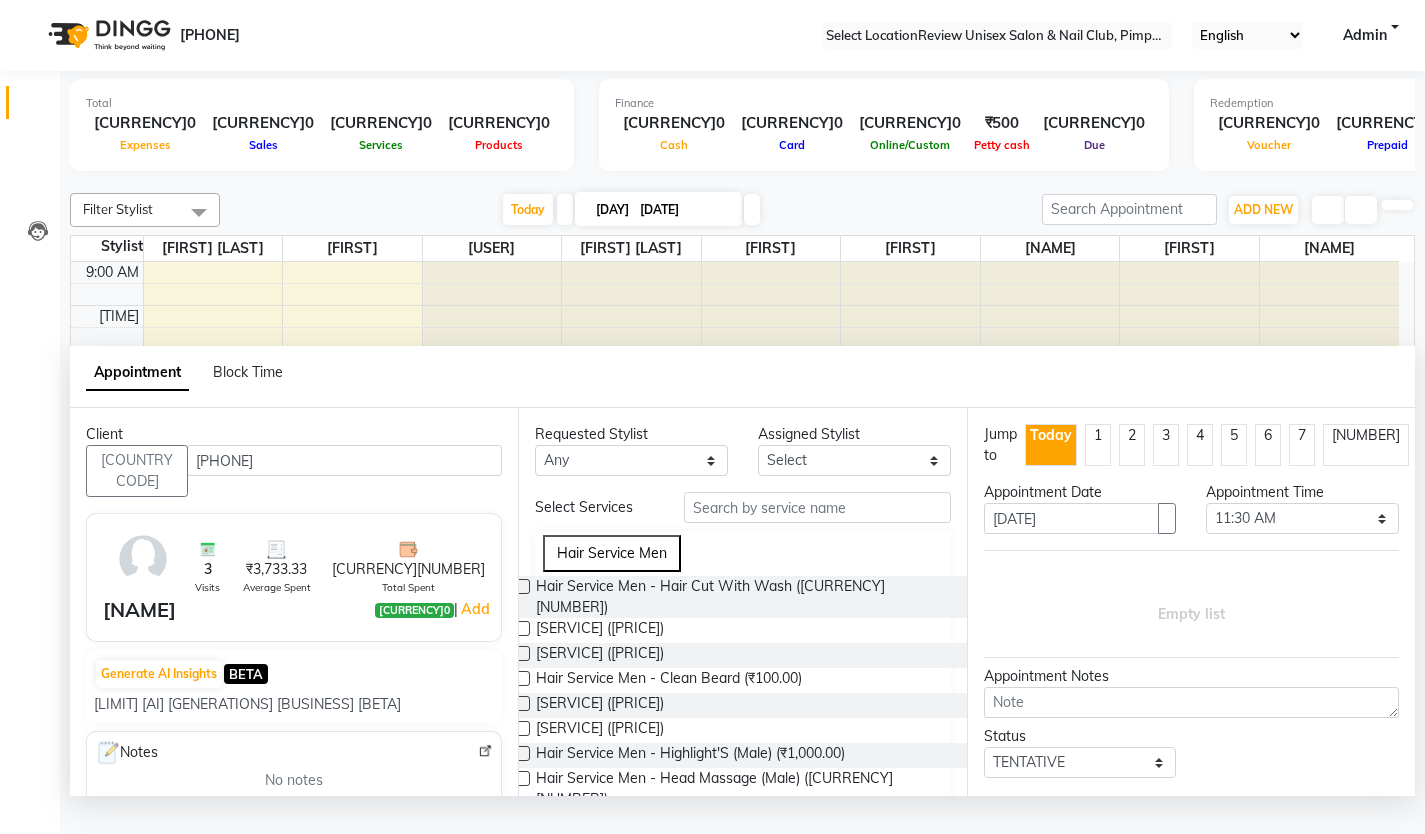 click at bounding box center [522, 586] 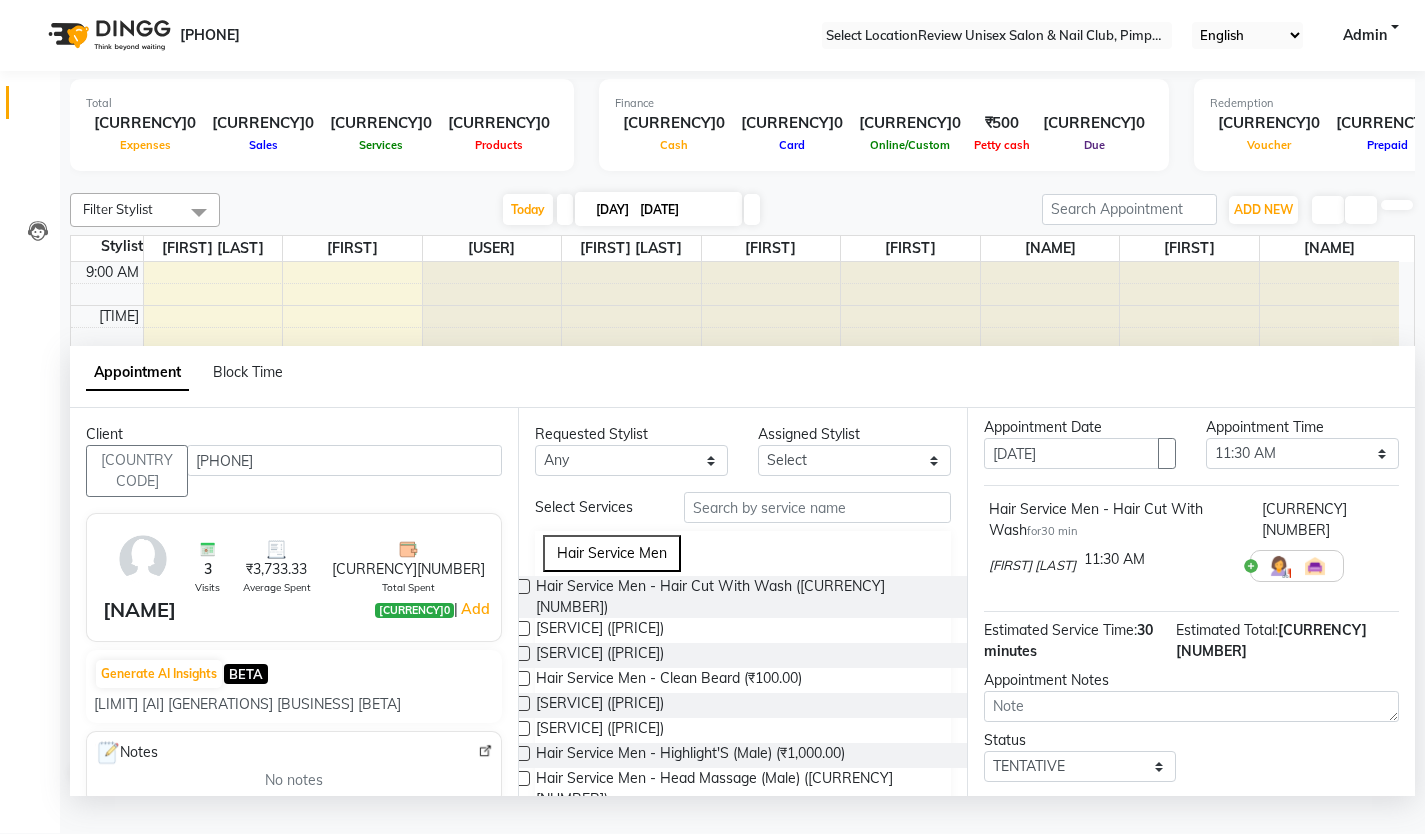 scroll, scrollTop: 138, scrollLeft: 0, axis: vertical 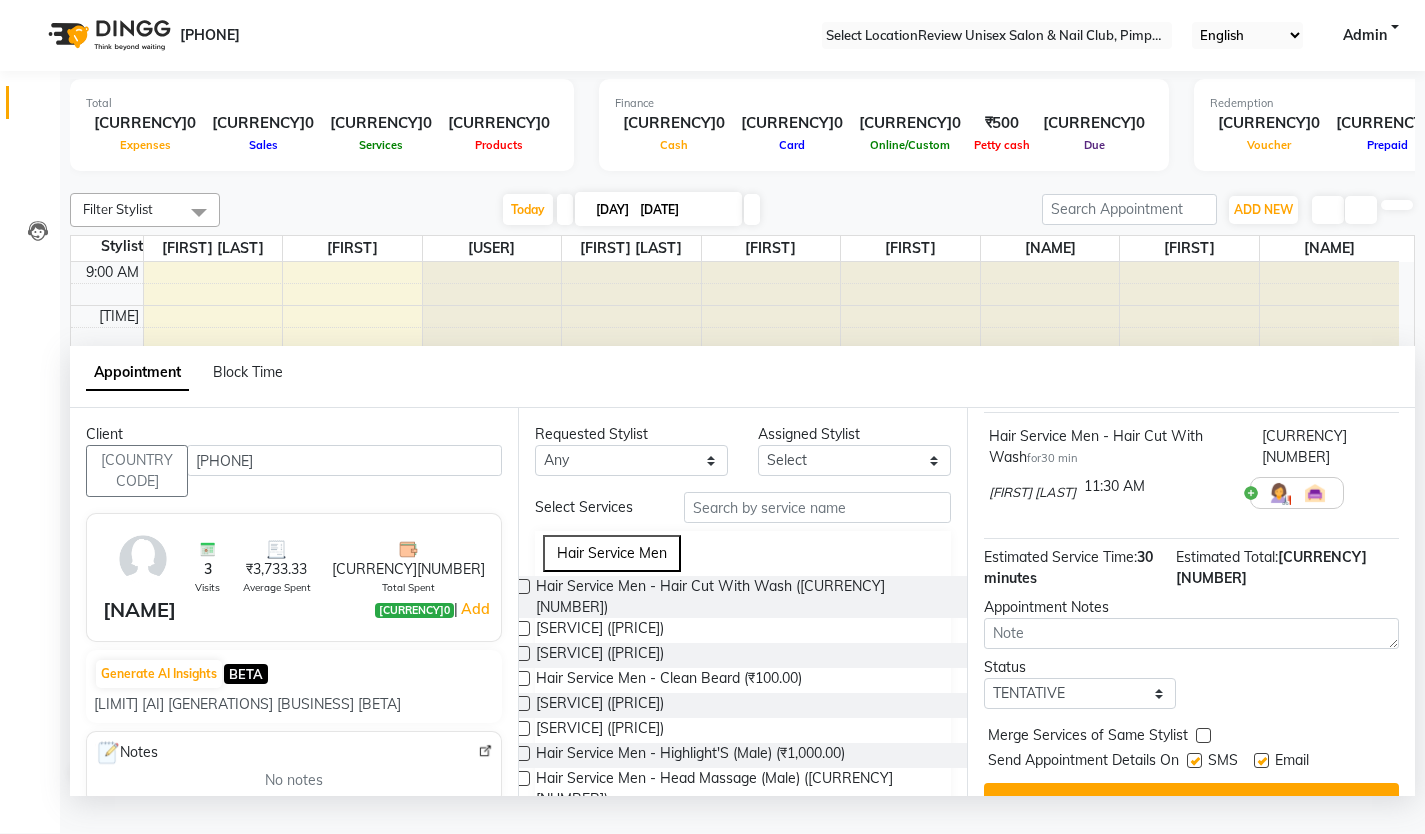 click at bounding box center (1194, 760) 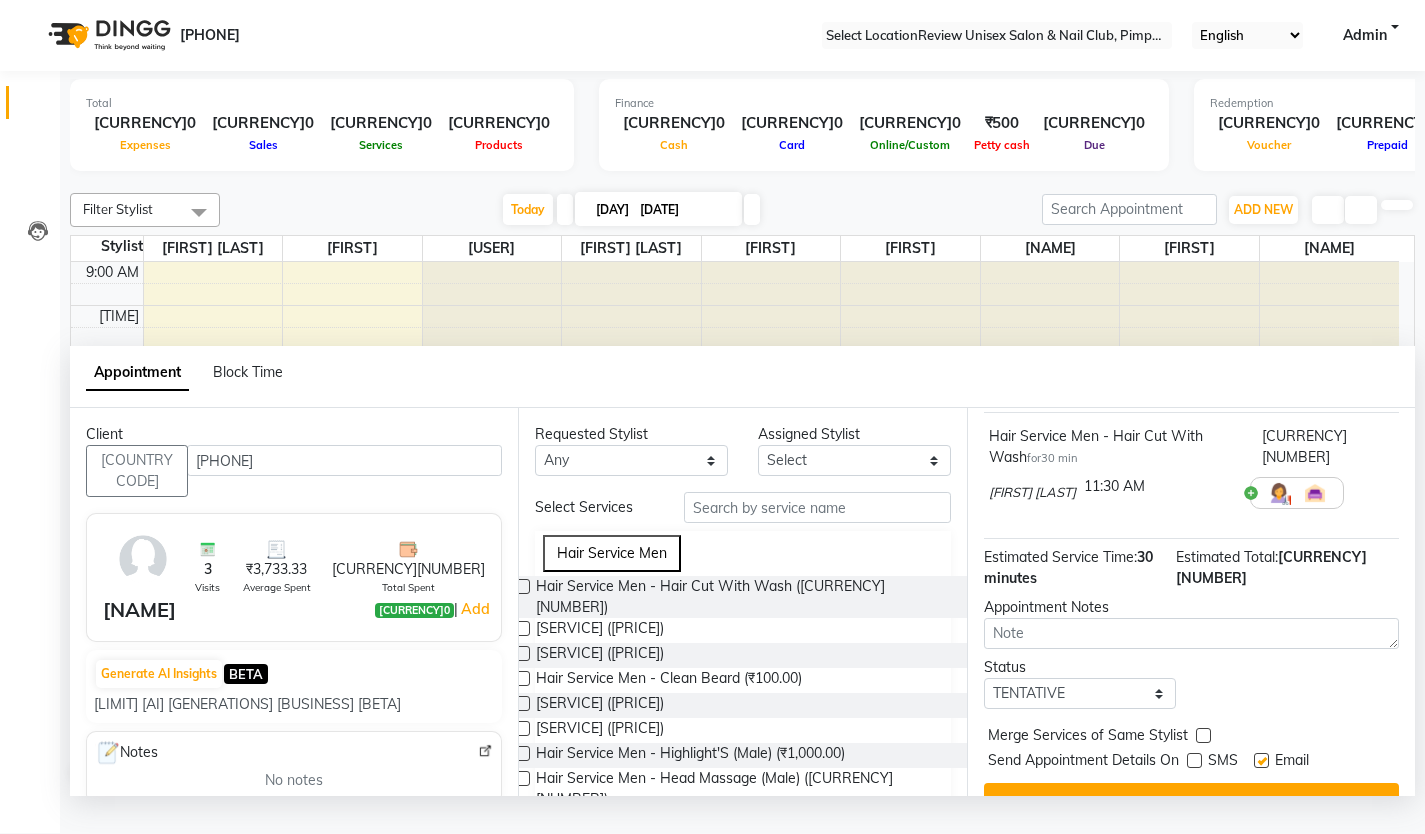 click at bounding box center (1261, 760) 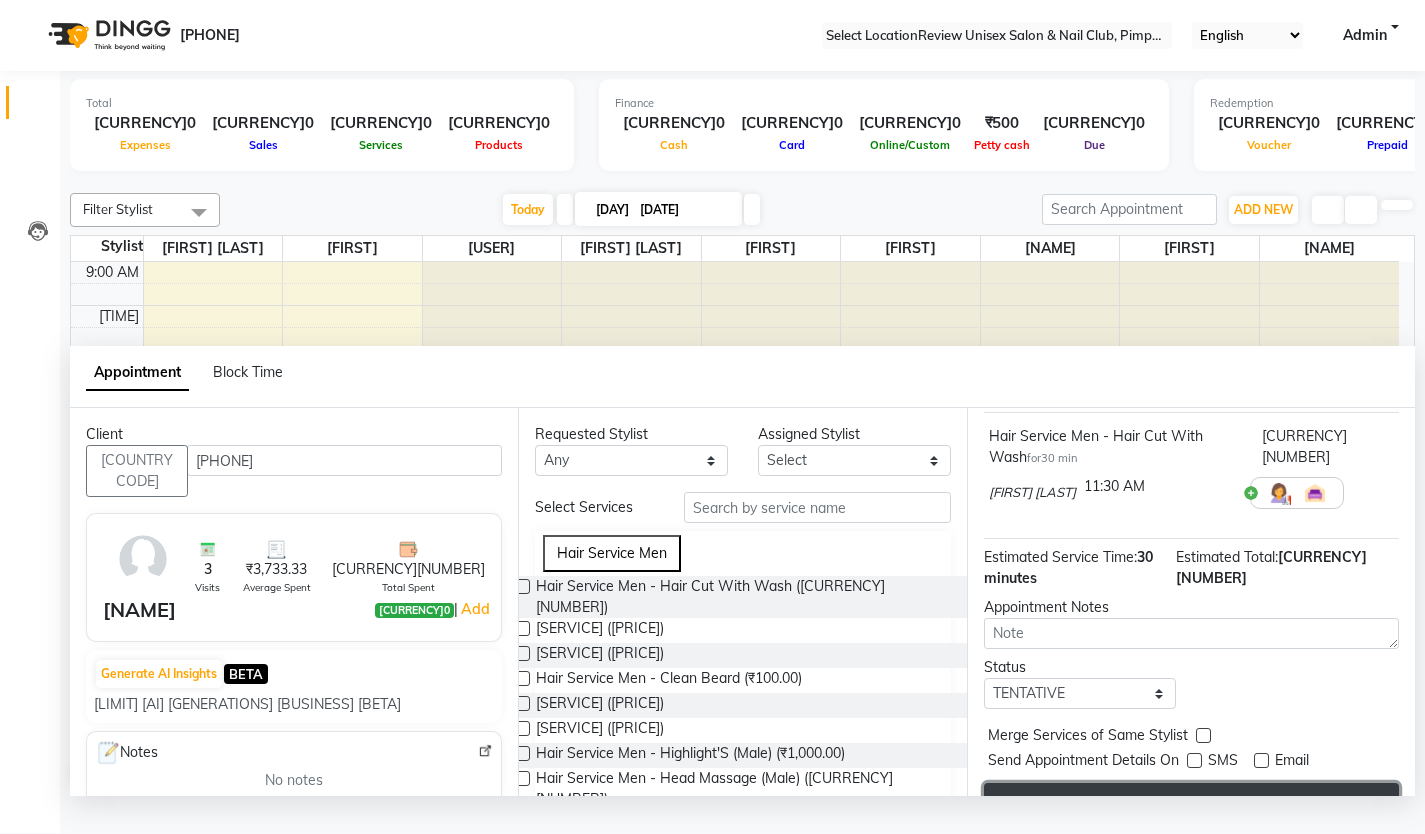 click on "Book" at bounding box center [1191, 801] 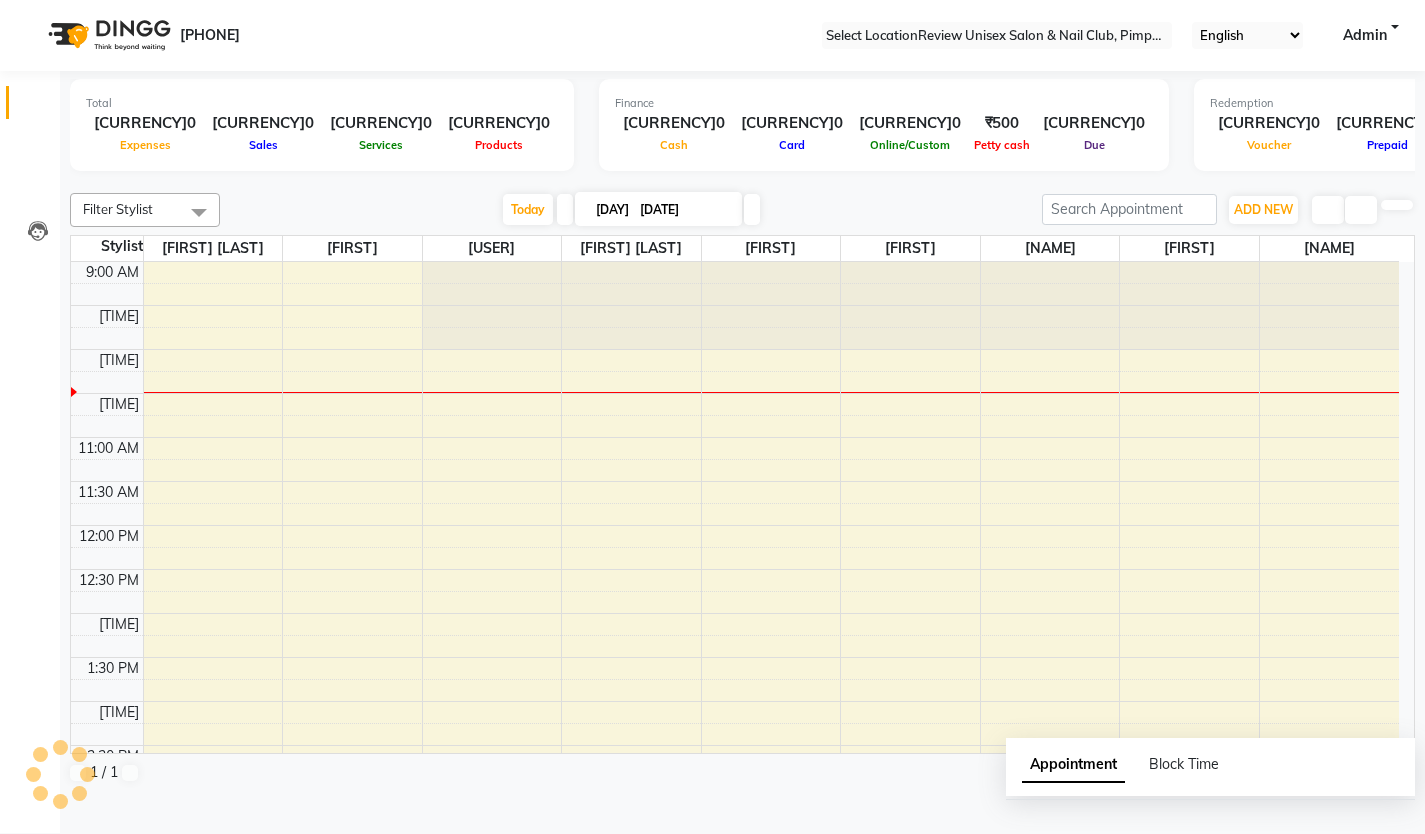 scroll, scrollTop: 0, scrollLeft: 0, axis: both 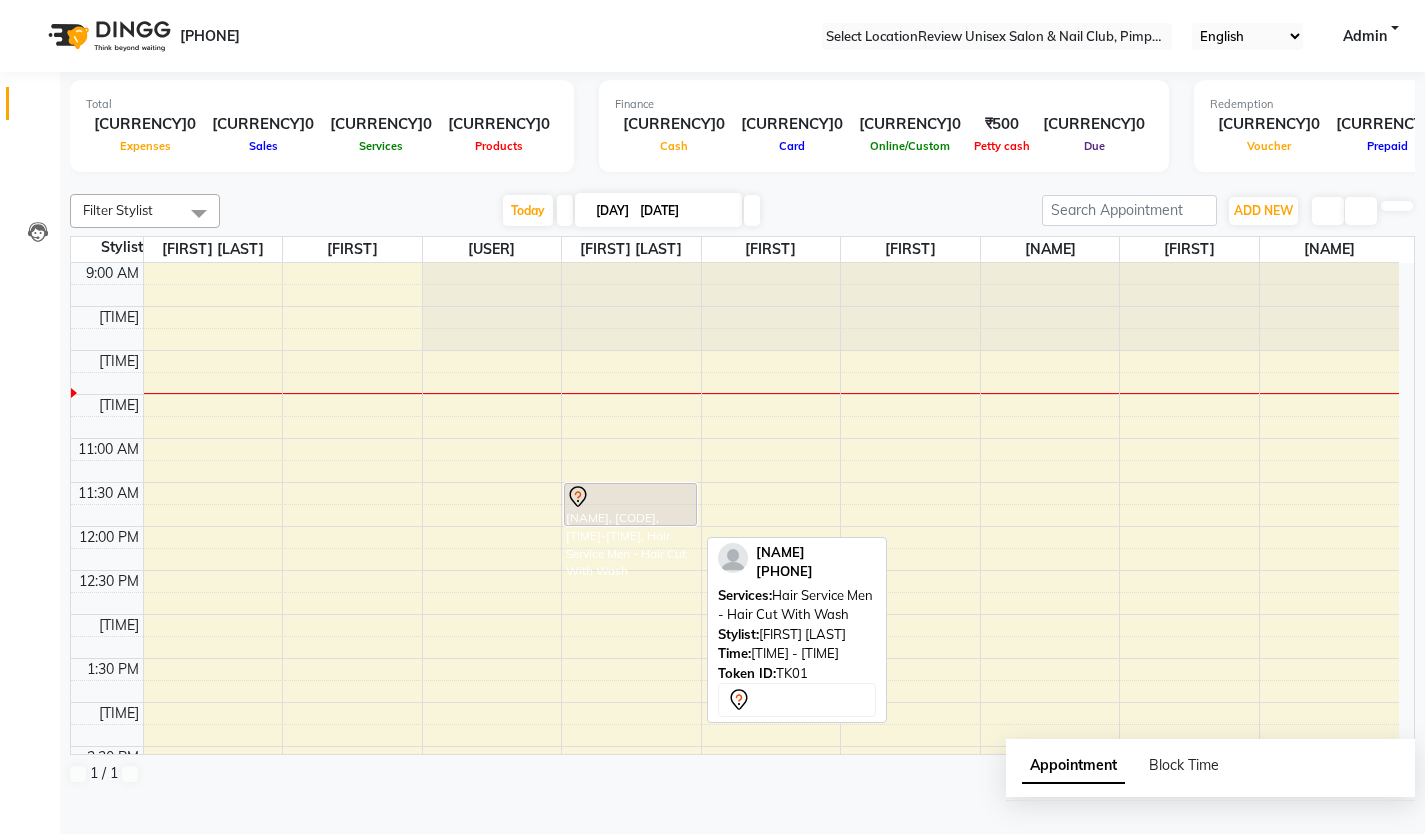 click at bounding box center [630, 497] 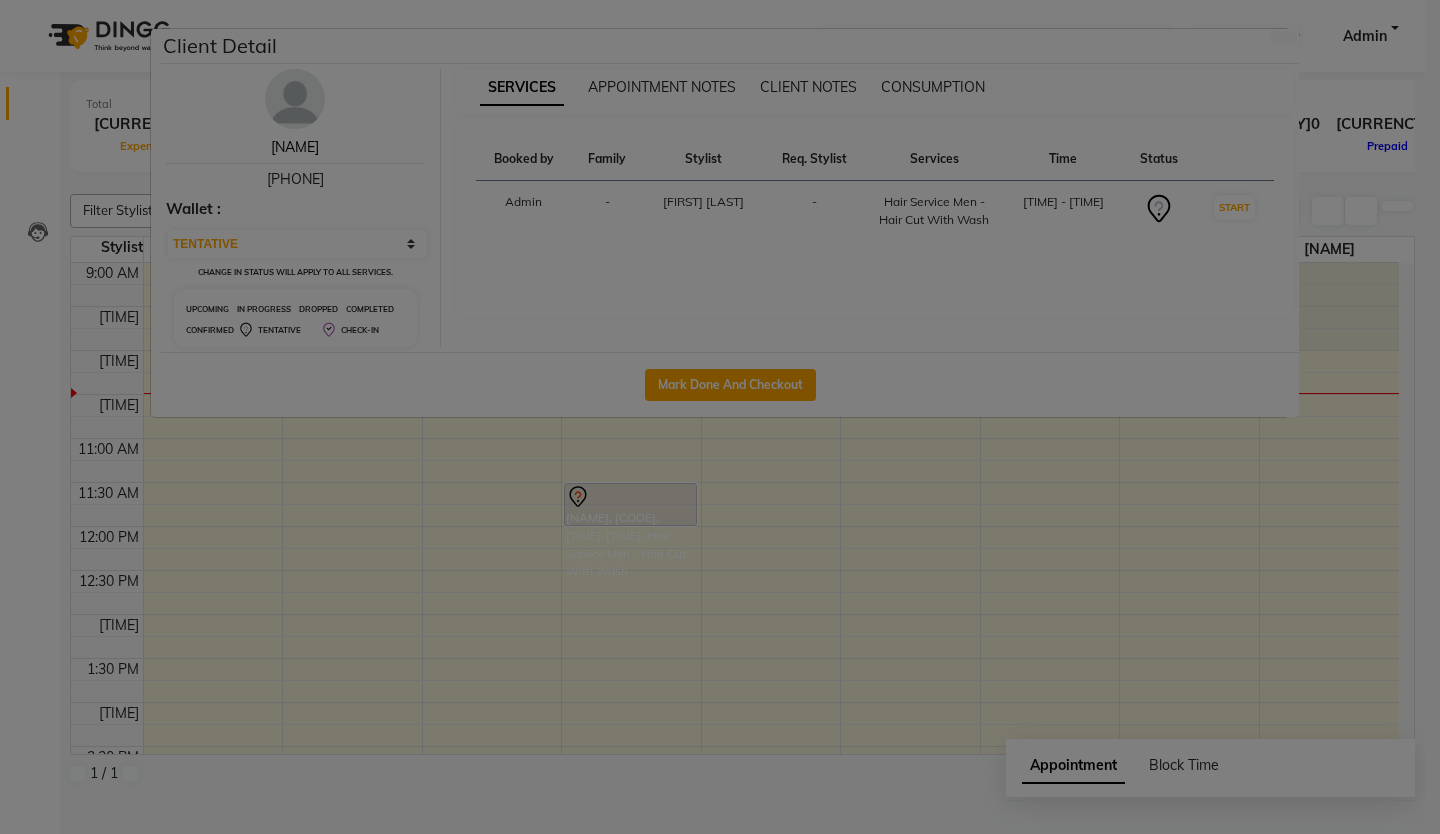 click on "[NAME]" at bounding box center (295, 147) 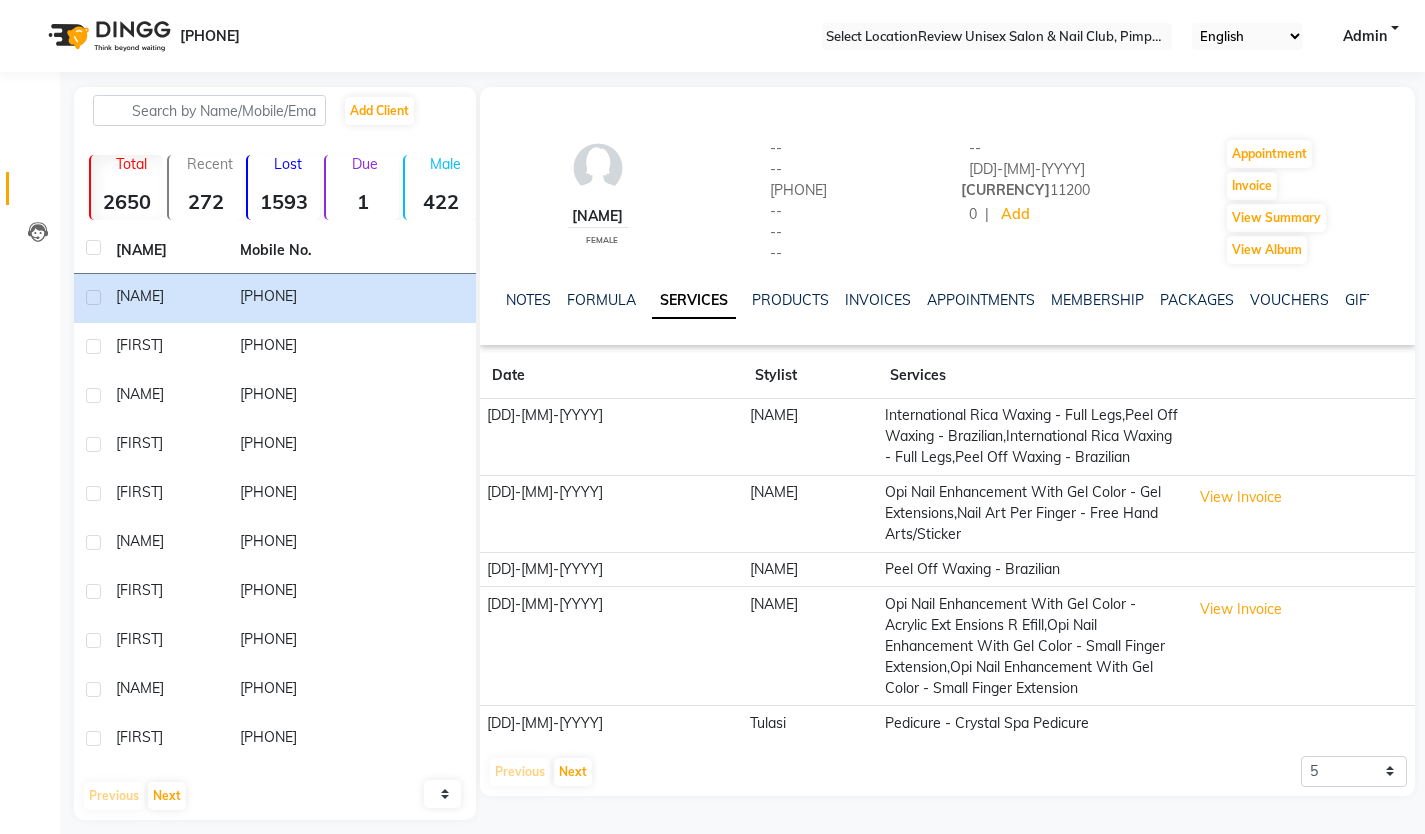 click on "International Rica Waxing - Full Legs,Peel Off Waxing - Brazilian,International Rica Waxing - Full Legs,Peel Off Waxing - Brazilian" at bounding box center [1031, 437] 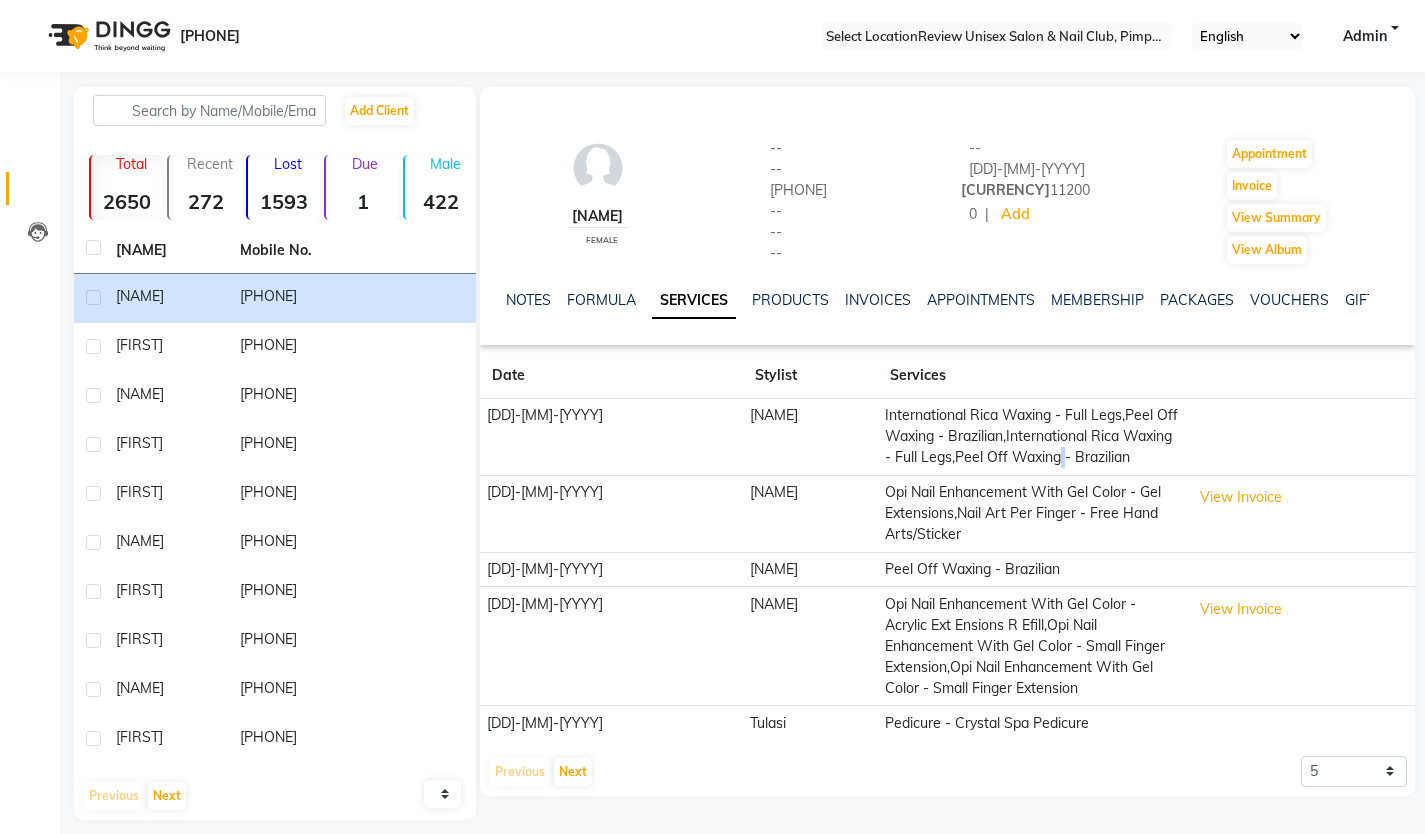 click on "International Rica Waxing - Full Legs,Peel Off Waxing - Brazilian,International Rica Waxing - Full Legs,Peel Off Waxing - Brazilian" at bounding box center [1031, 437] 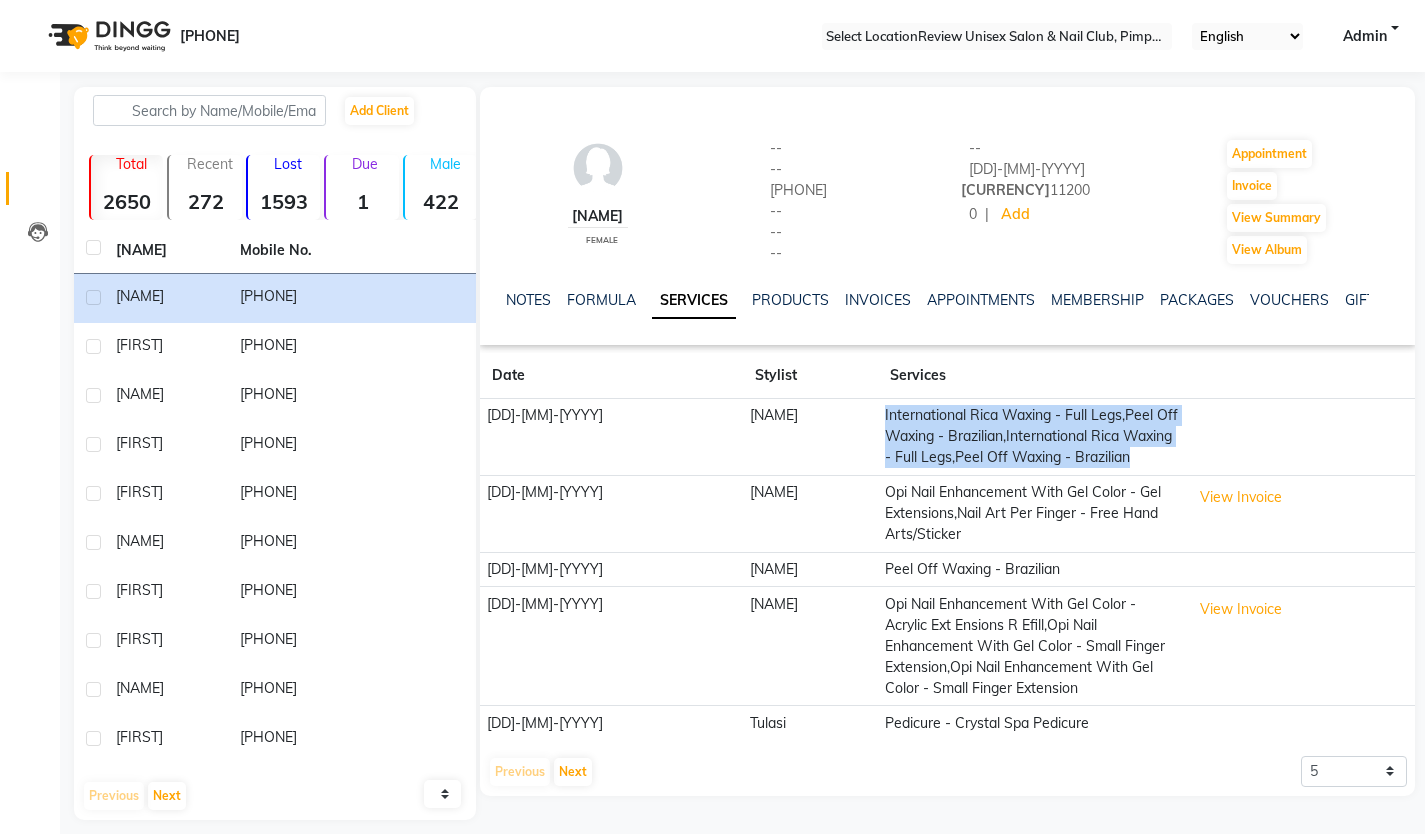 click on "International Rica Waxing - Full Legs,Peel Off Waxing - Brazilian,International Rica Waxing - Full Legs,Peel Off Waxing - Brazilian" at bounding box center (1031, 437) 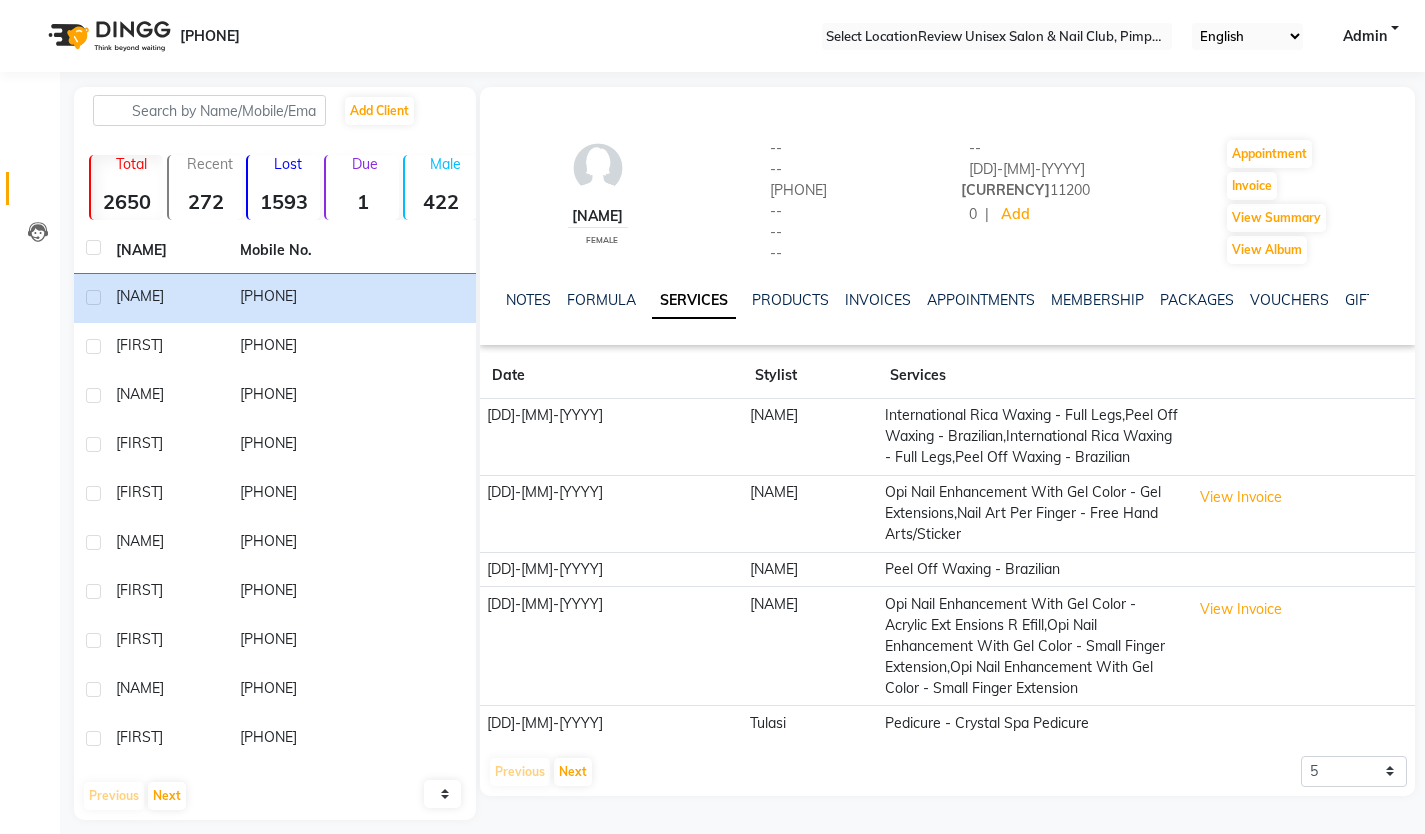 click on "Opi Nail Enhancement With Gel Color - Gel Extensions,Nail Art Per Finger - Free Hand Arts/Sticker" at bounding box center [1031, 437] 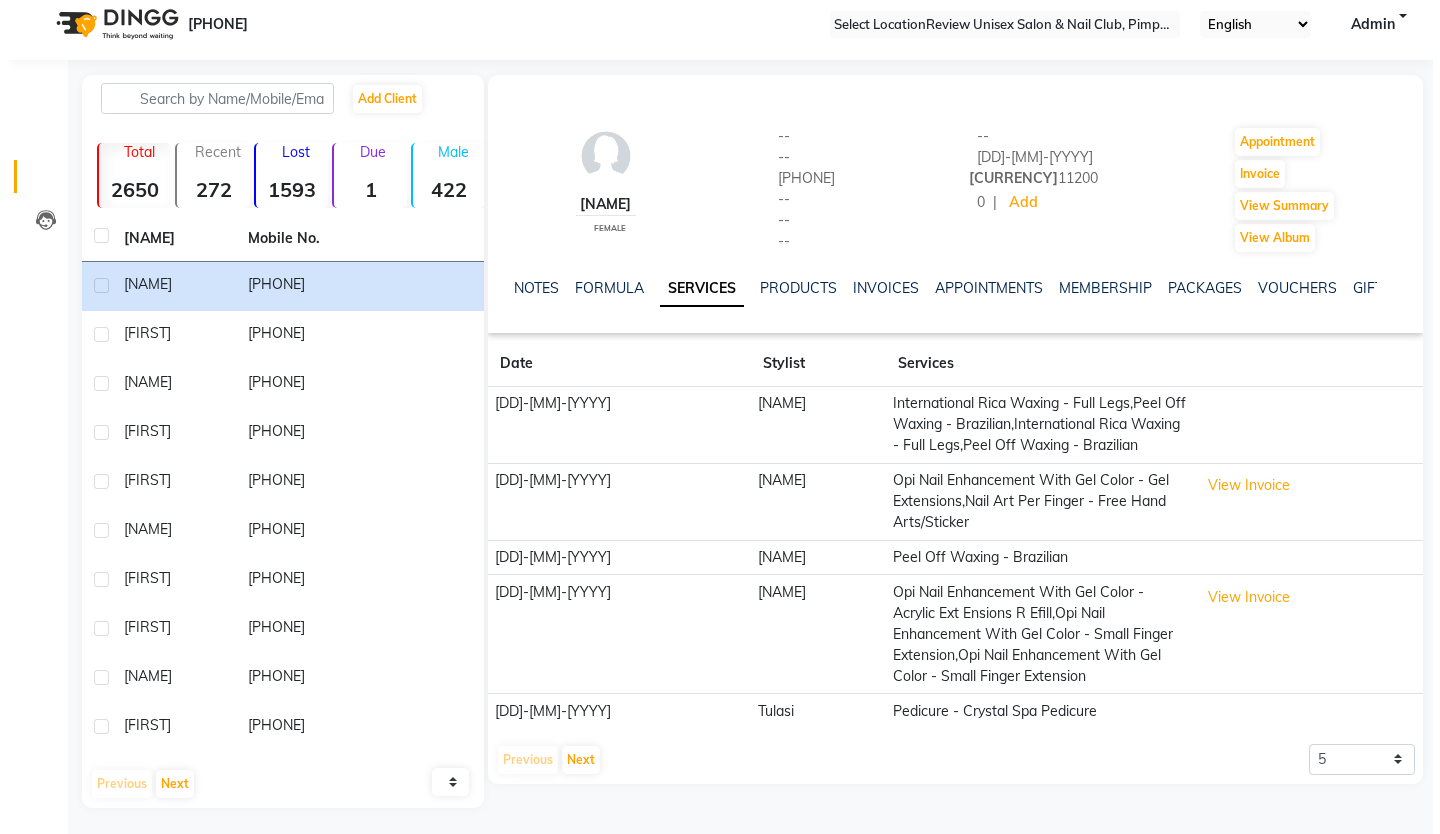 scroll, scrollTop: 16, scrollLeft: 0, axis: vertical 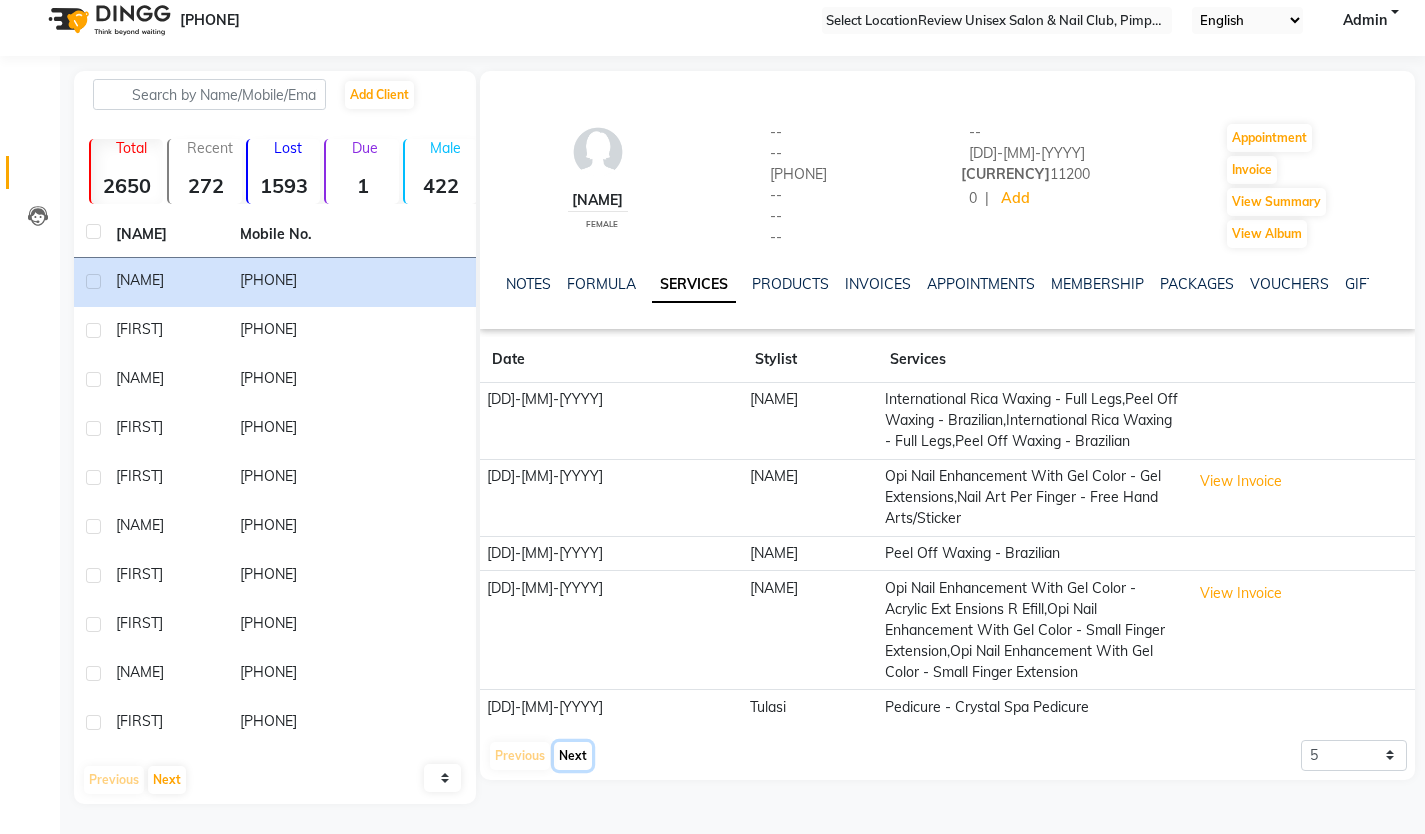 click on "Next" at bounding box center (573, 756) 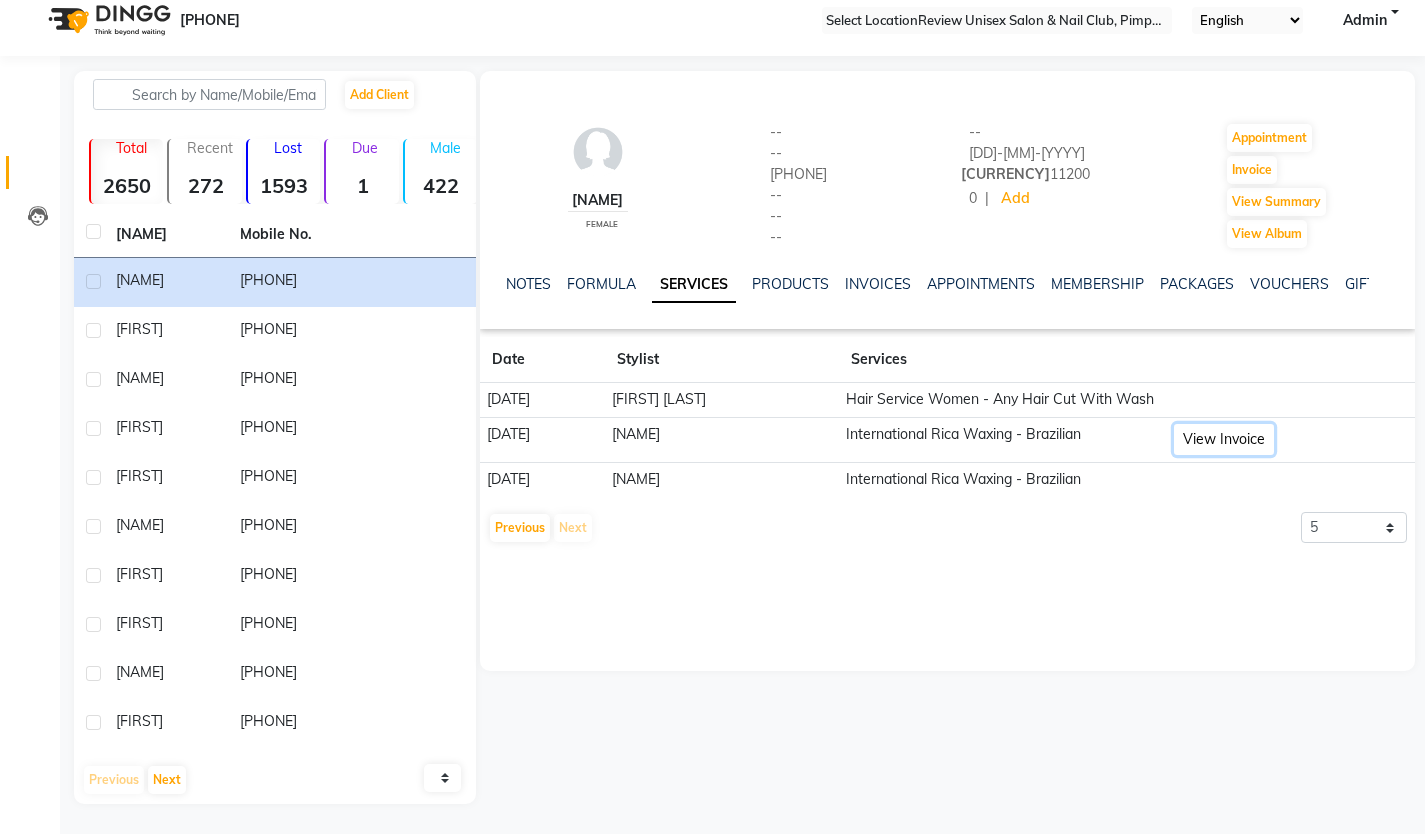 click on "View Invoice" at bounding box center [1224, 439] 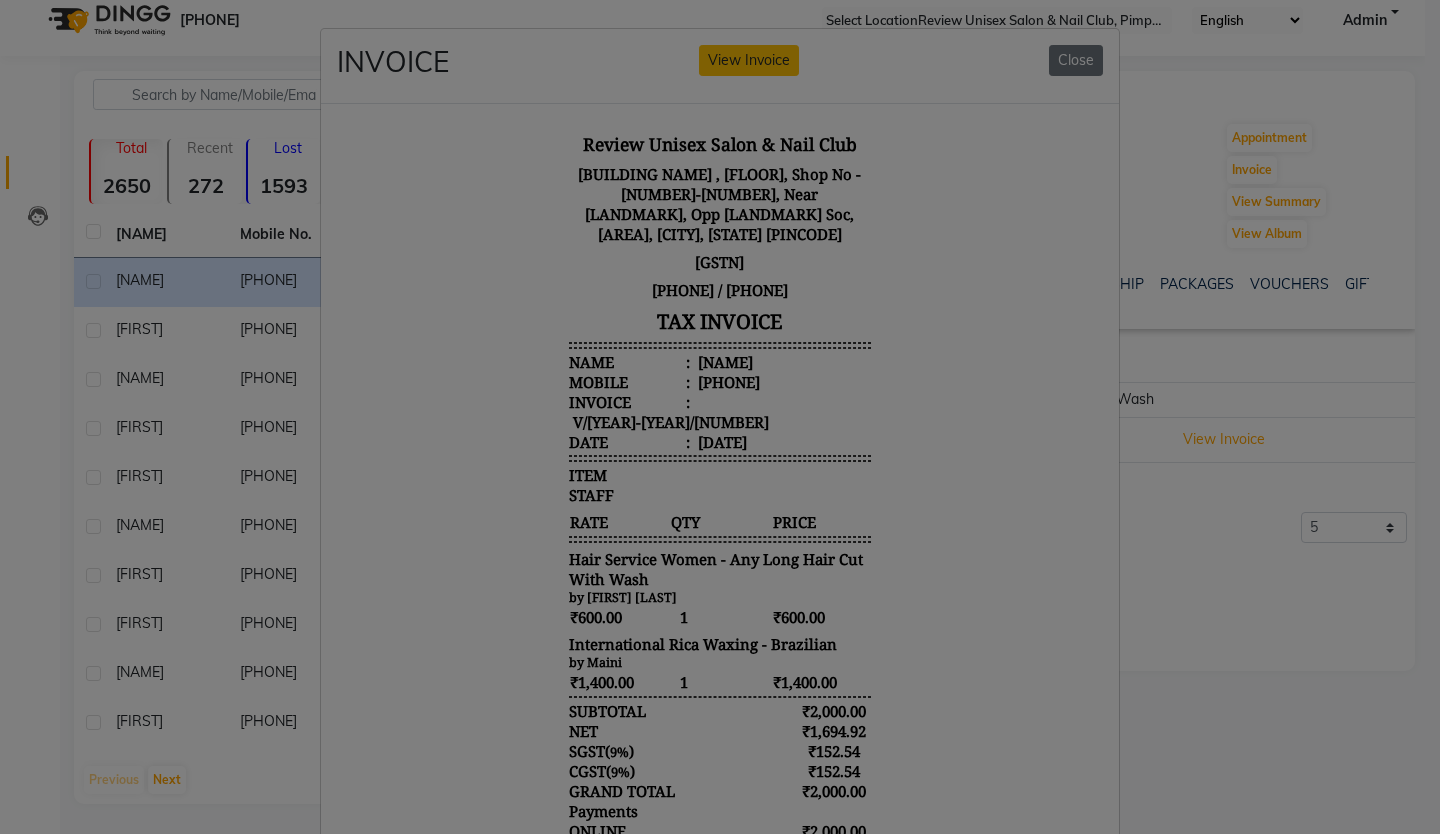 scroll, scrollTop: 16, scrollLeft: 0, axis: vertical 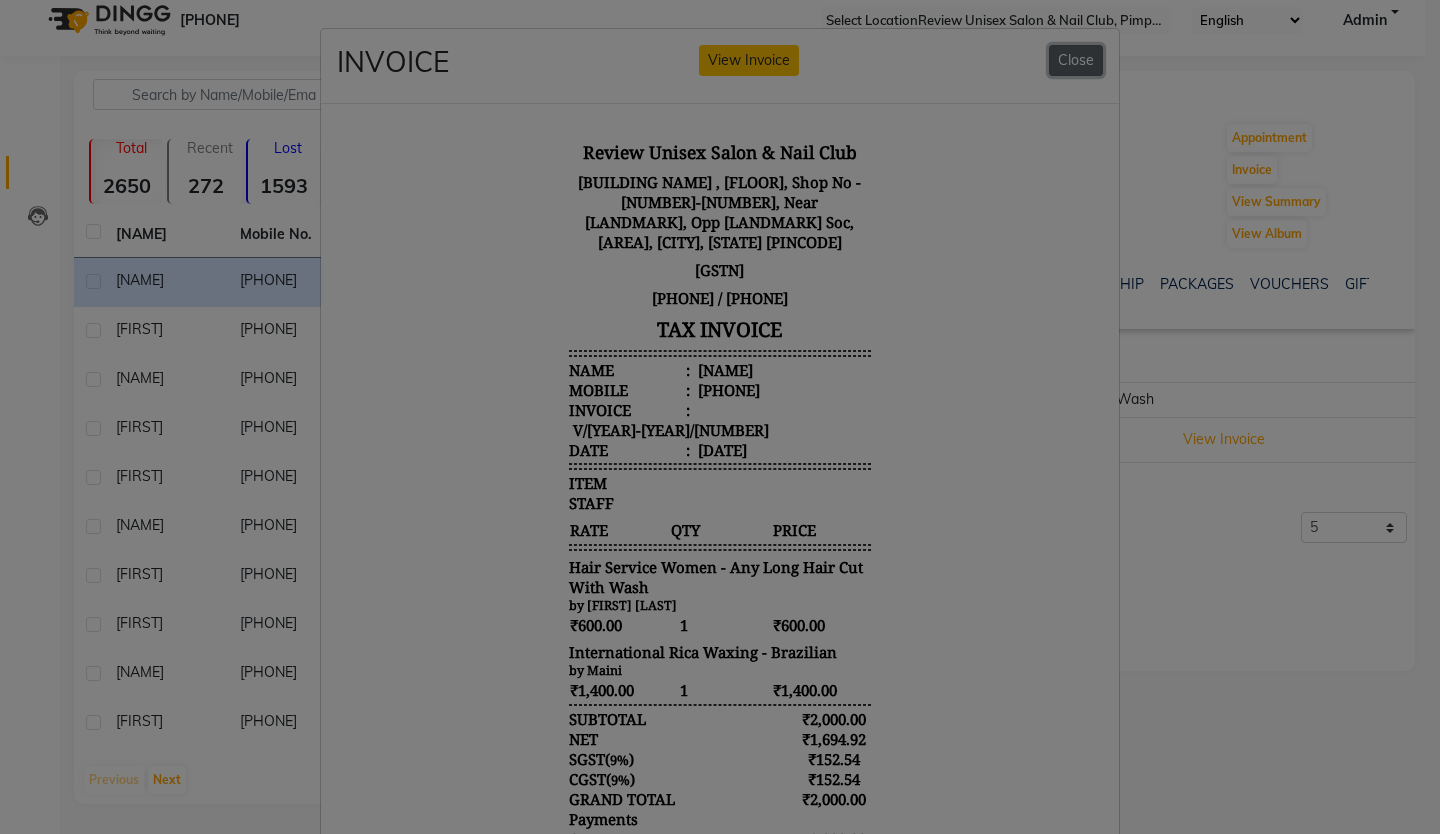 click on "Close" at bounding box center [1076, 60] 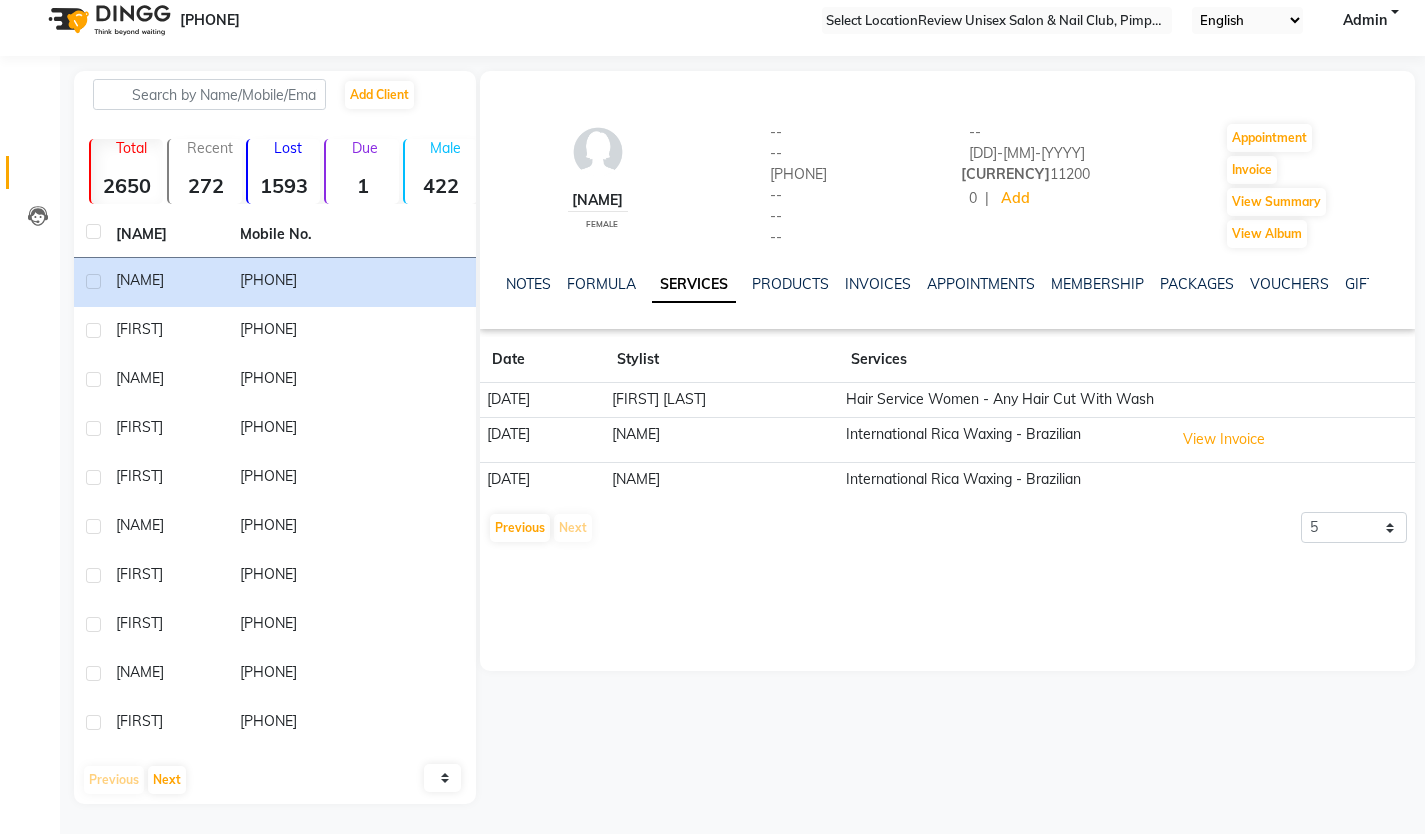 click on "International Rica Waxing - Brazilian" at bounding box center (1003, 400) 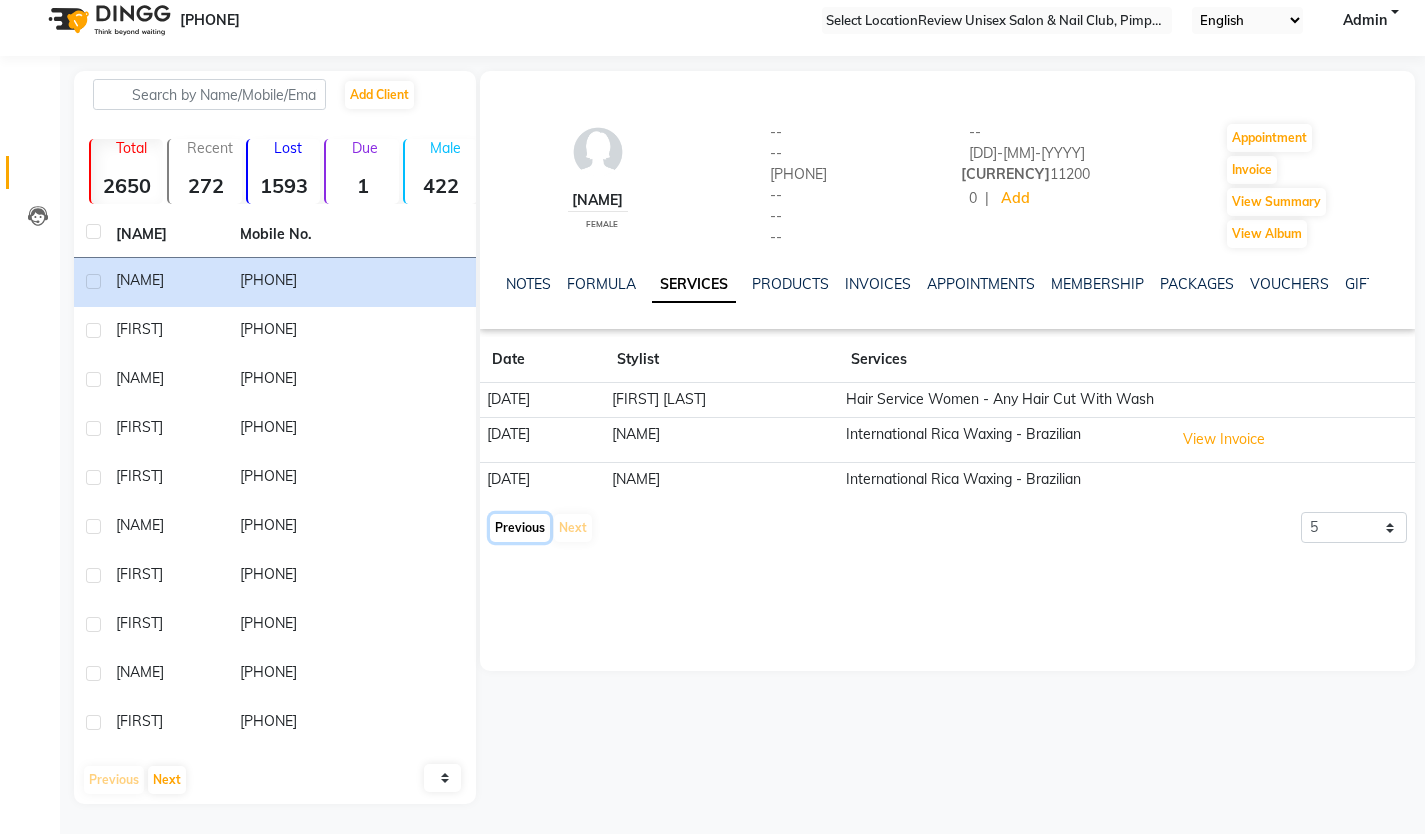 click on "Previous" at bounding box center [520, 528] 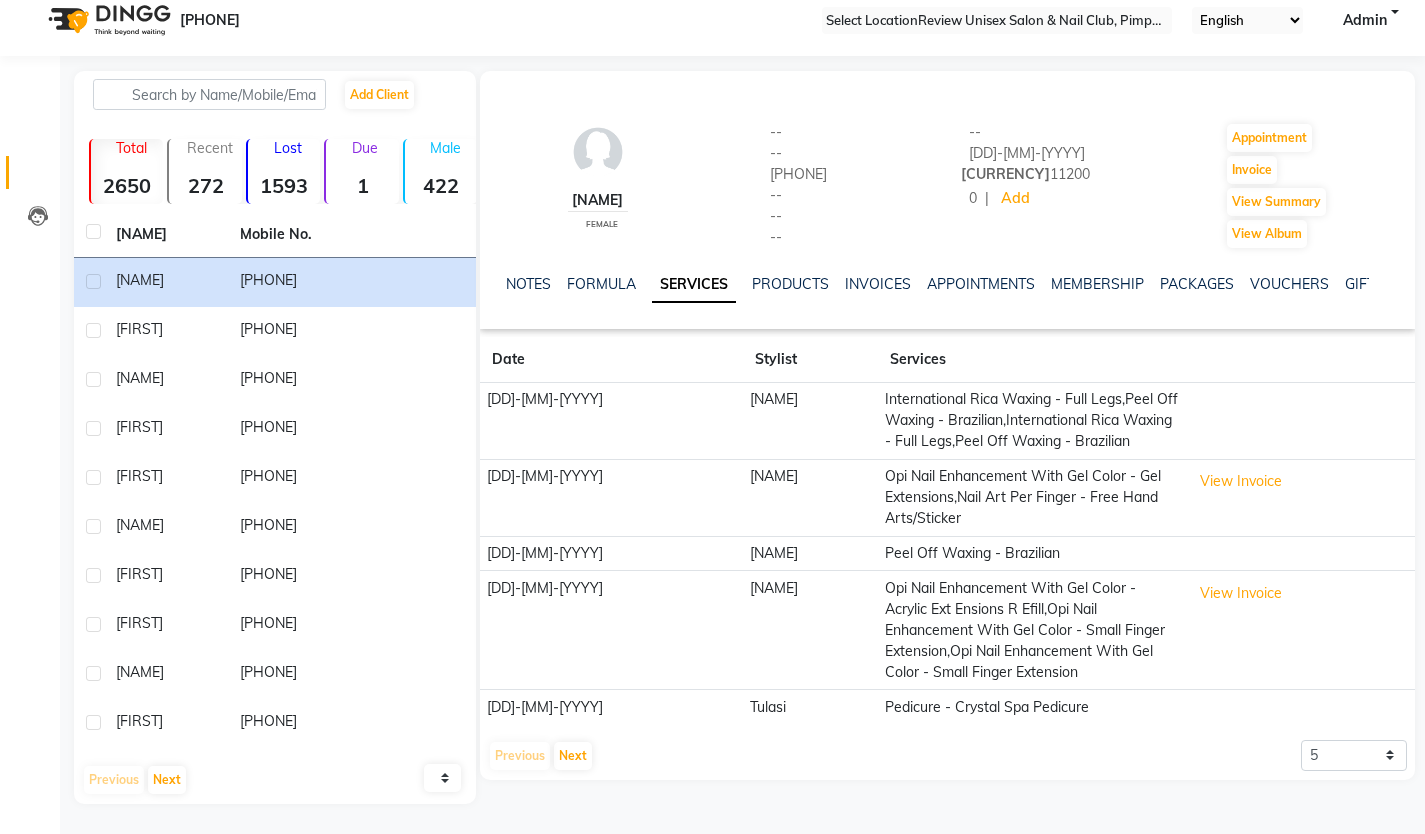 click on "International Rica Waxing - Full Legs,Peel Off Waxing - Brazilian,International Rica Waxing - Full Legs,Peel Off Waxing - Brazilian" at bounding box center (1031, 421) 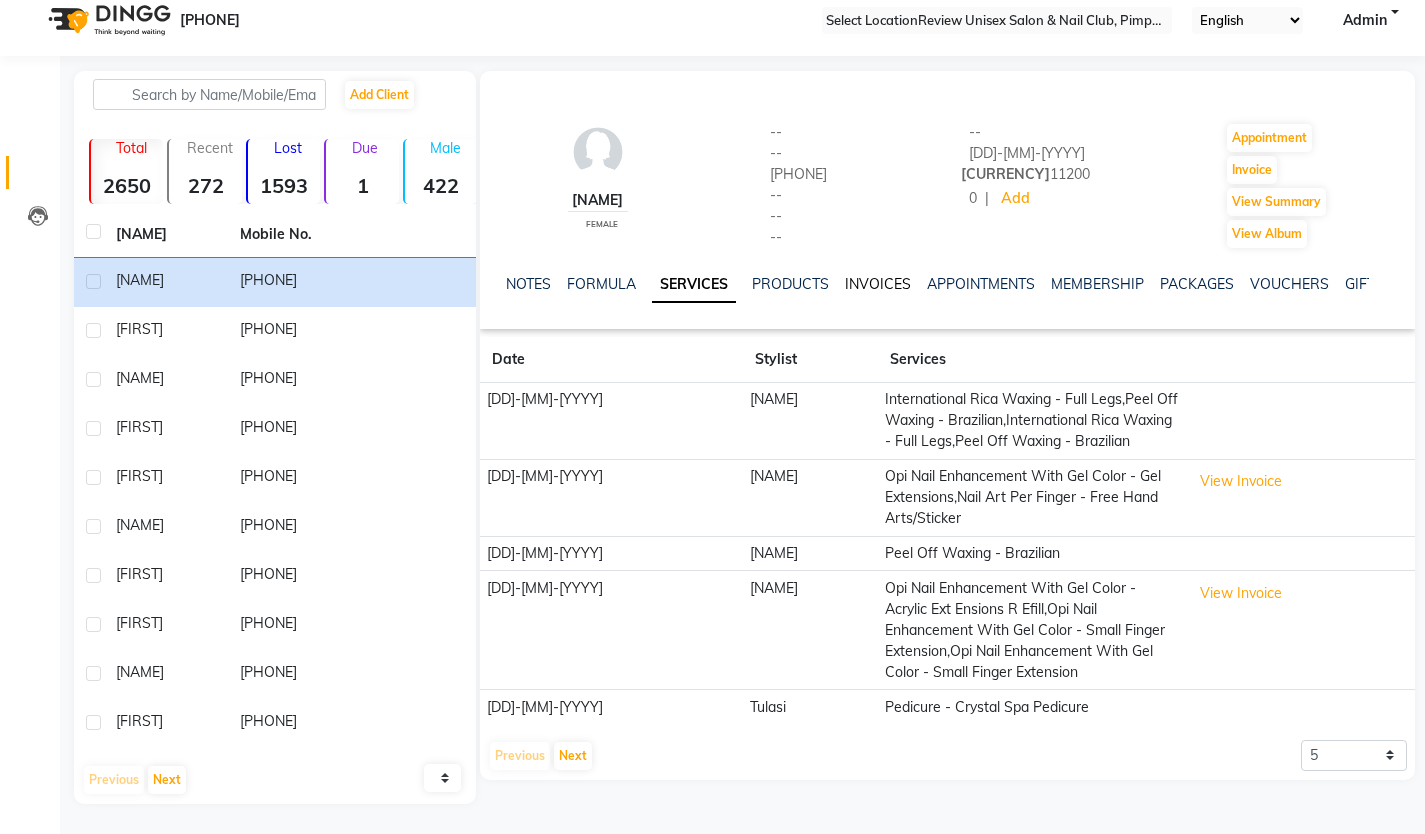 click on "INVOICES" at bounding box center (878, 284) 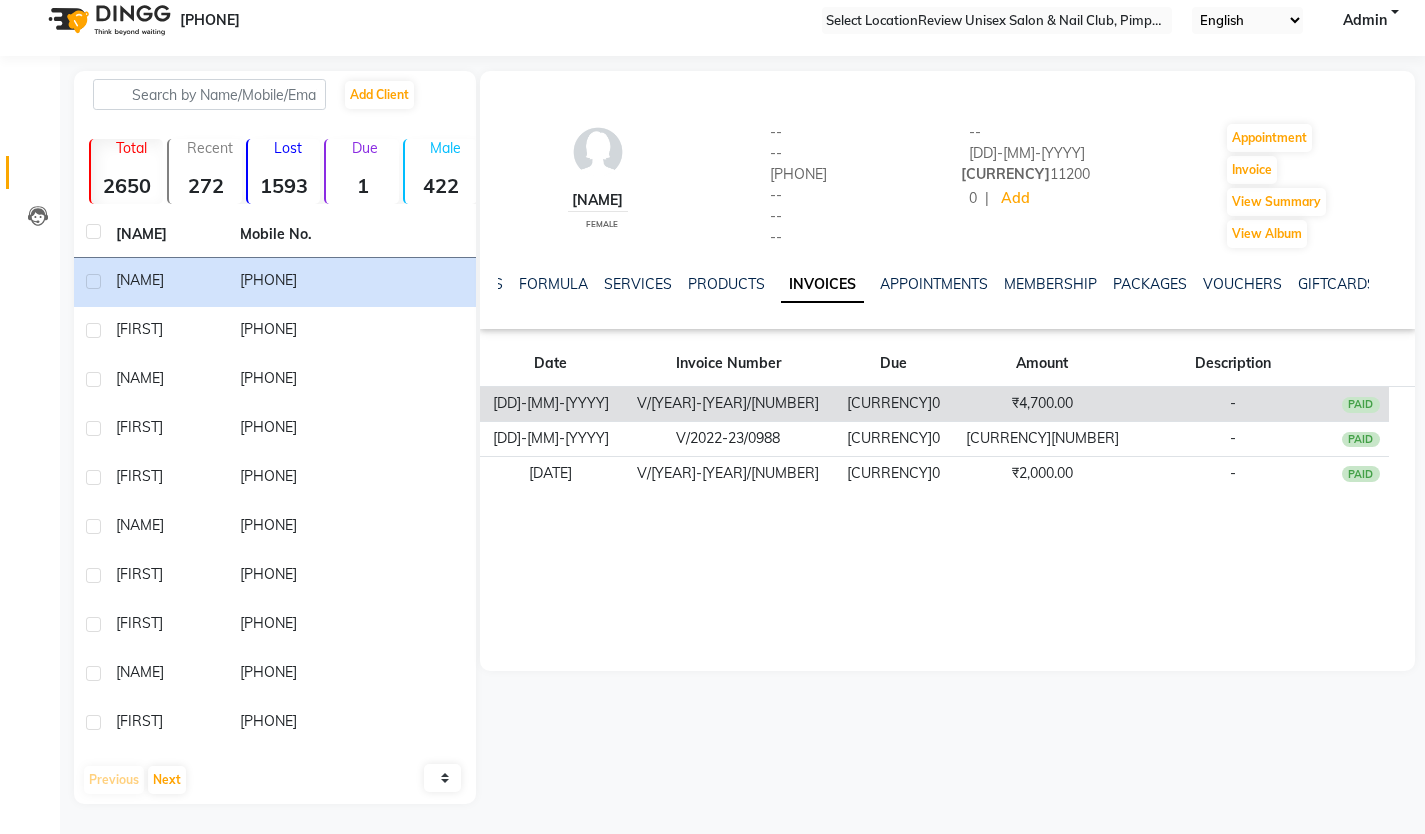 click on "V/[YEAR]-[YEAR]/[NUMBER]" at bounding box center (729, 404) 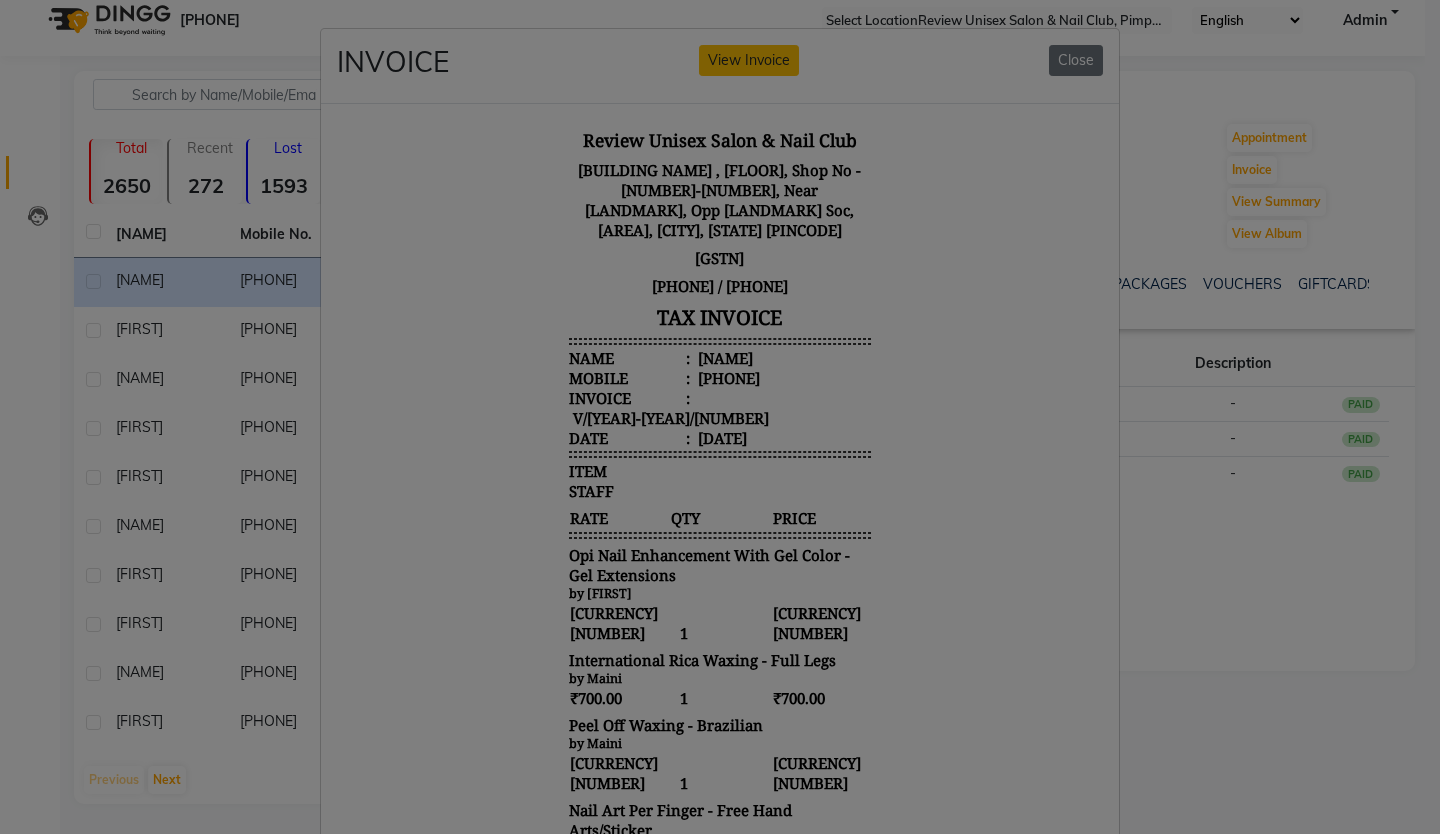 scroll, scrollTop: 16, scrollLeft: 0, axis: vertical 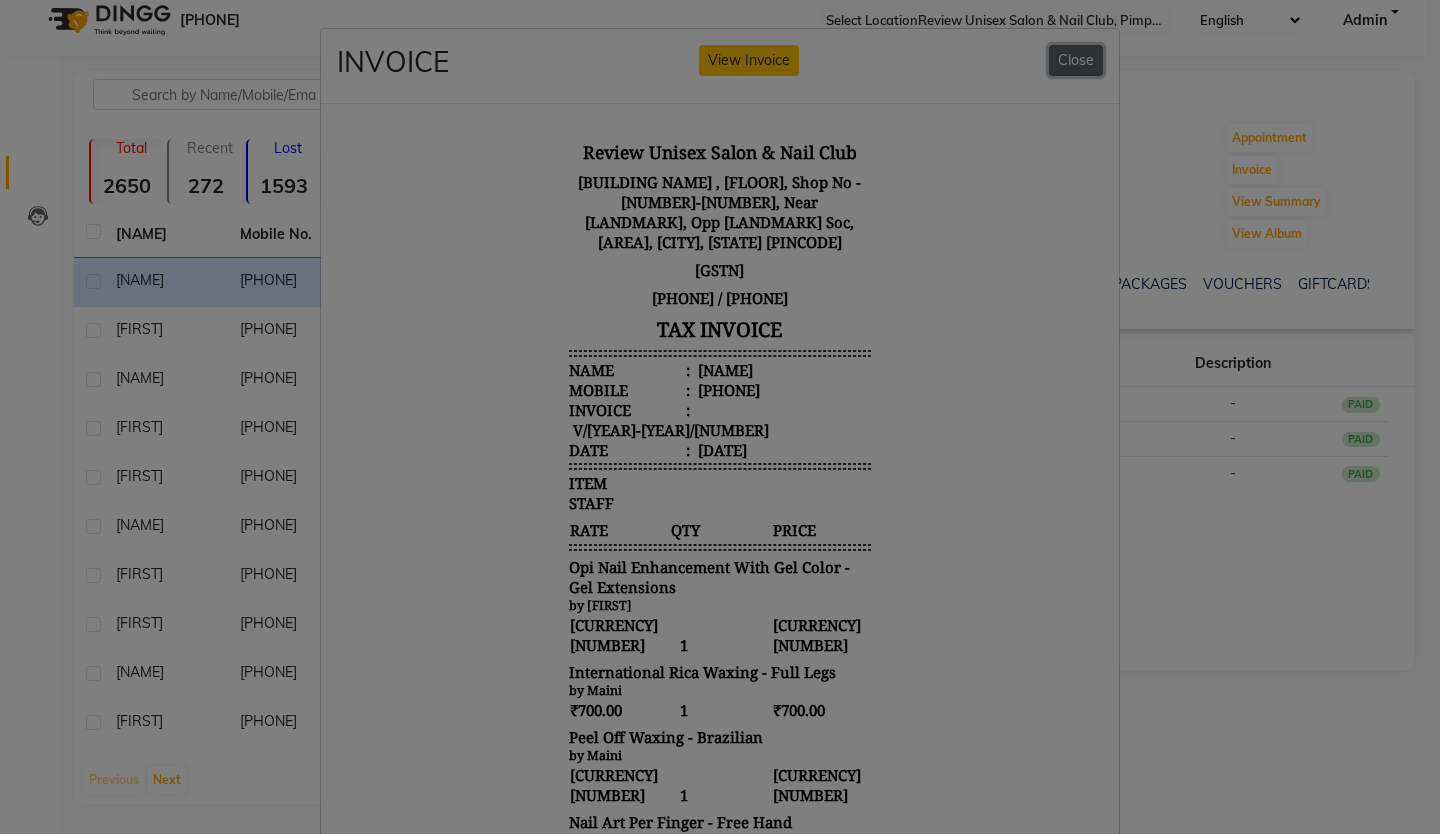click on "Close" at bounding box center [1076, 60] 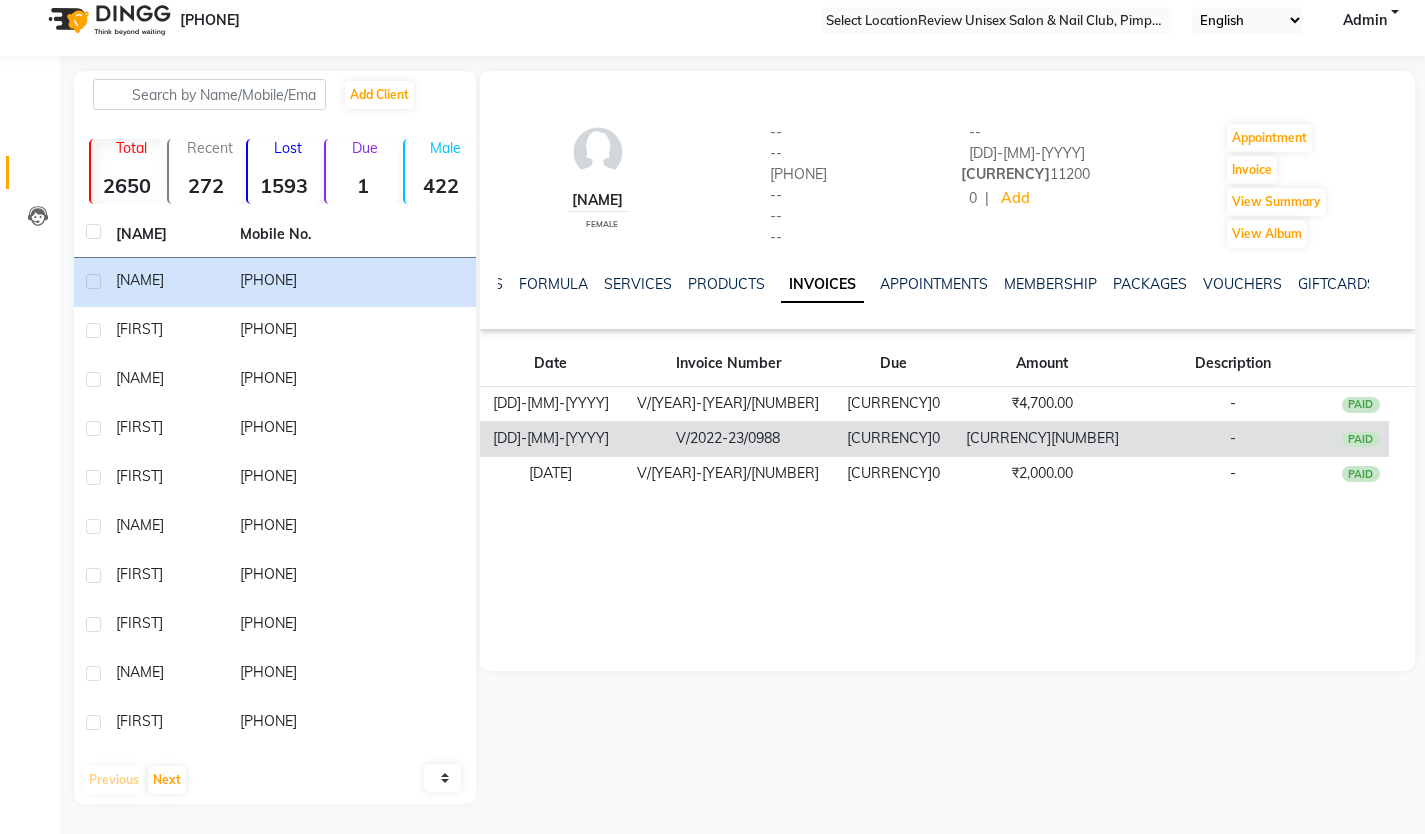 click on "V/2022-23/0988" at bounding box center (729, 404) 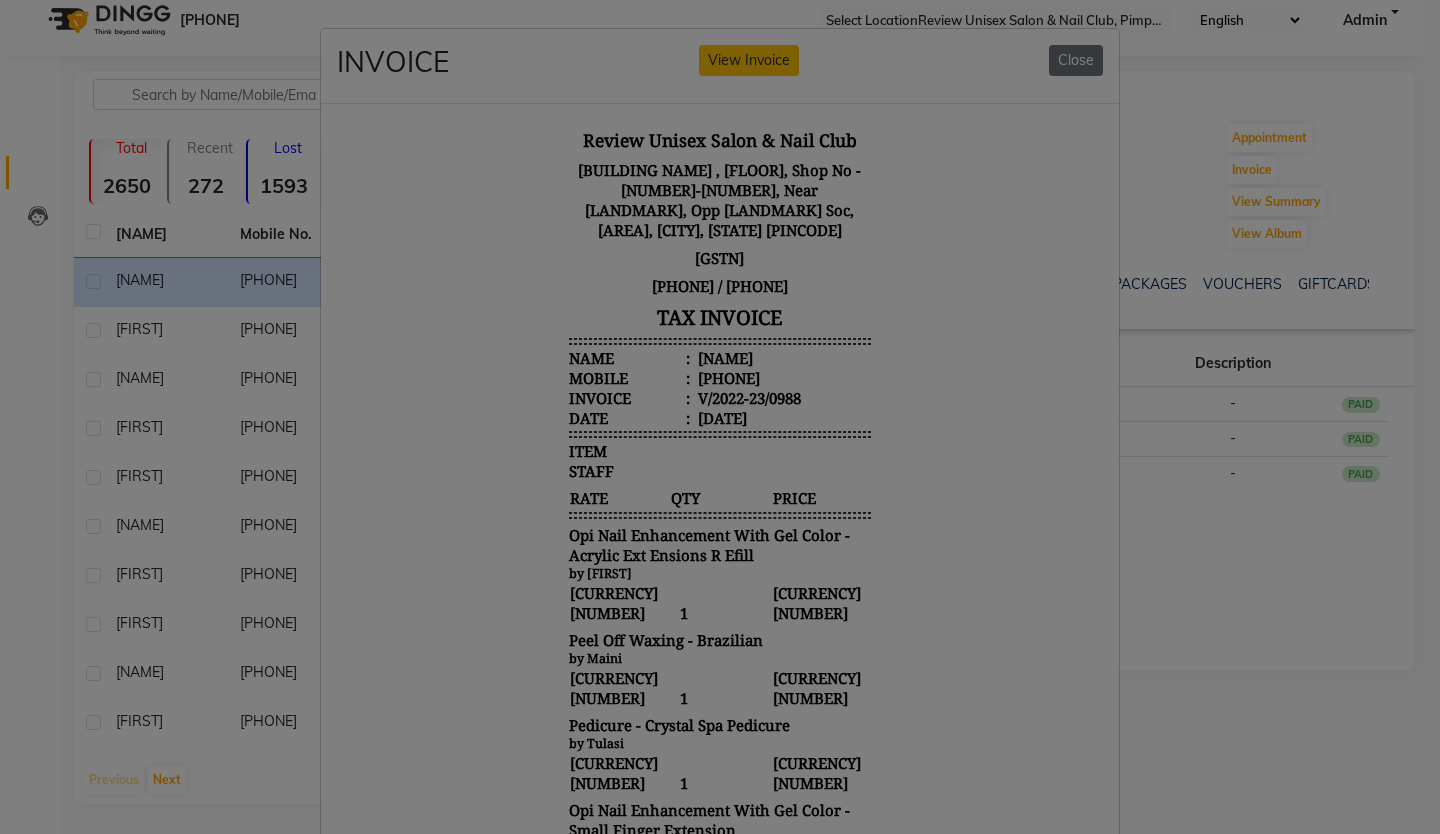 scroll, scrollTop: 16, scrollLeft: 0, axis: vertical 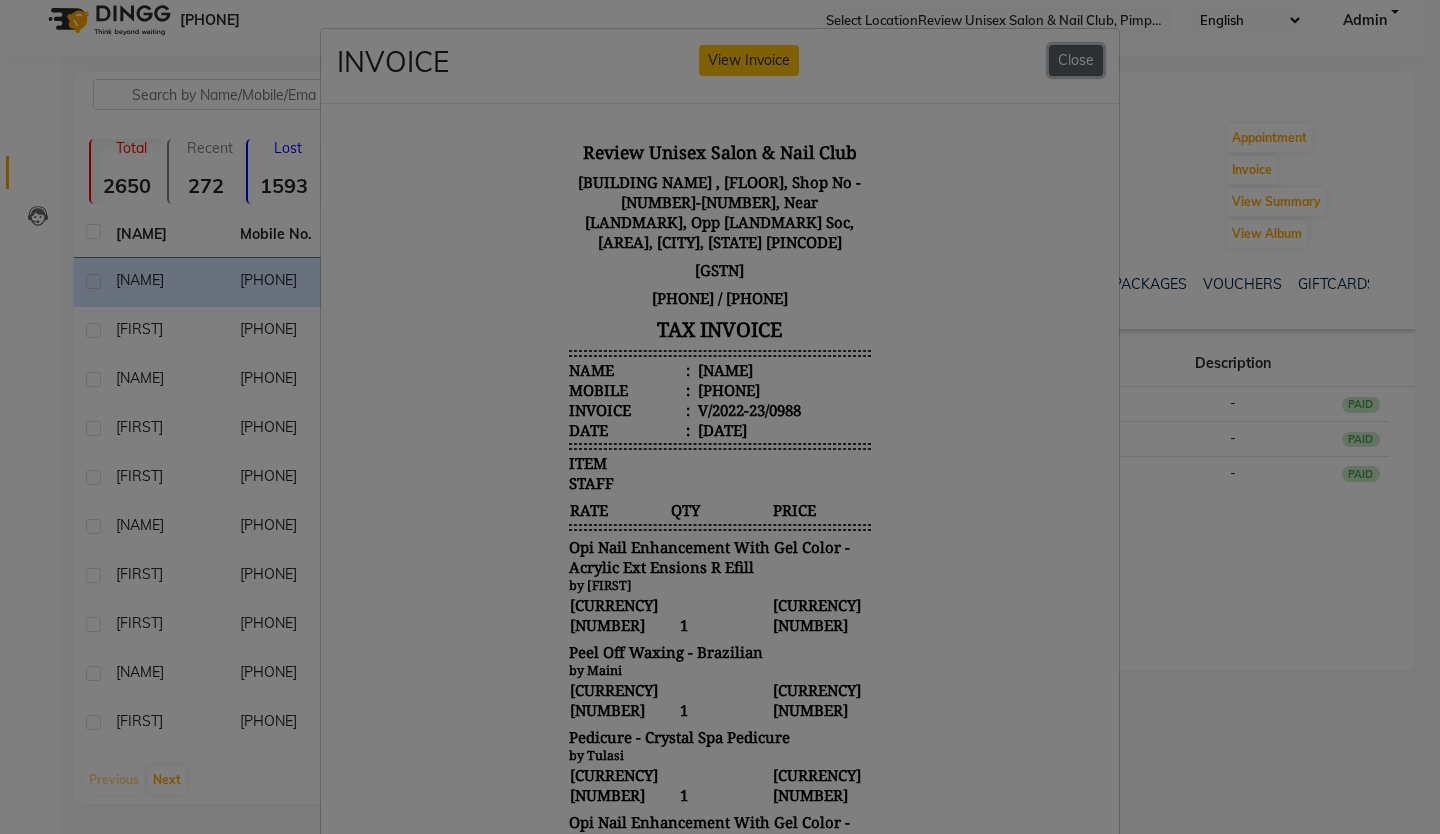 click on "Close" at bounding box center (1076, 60) 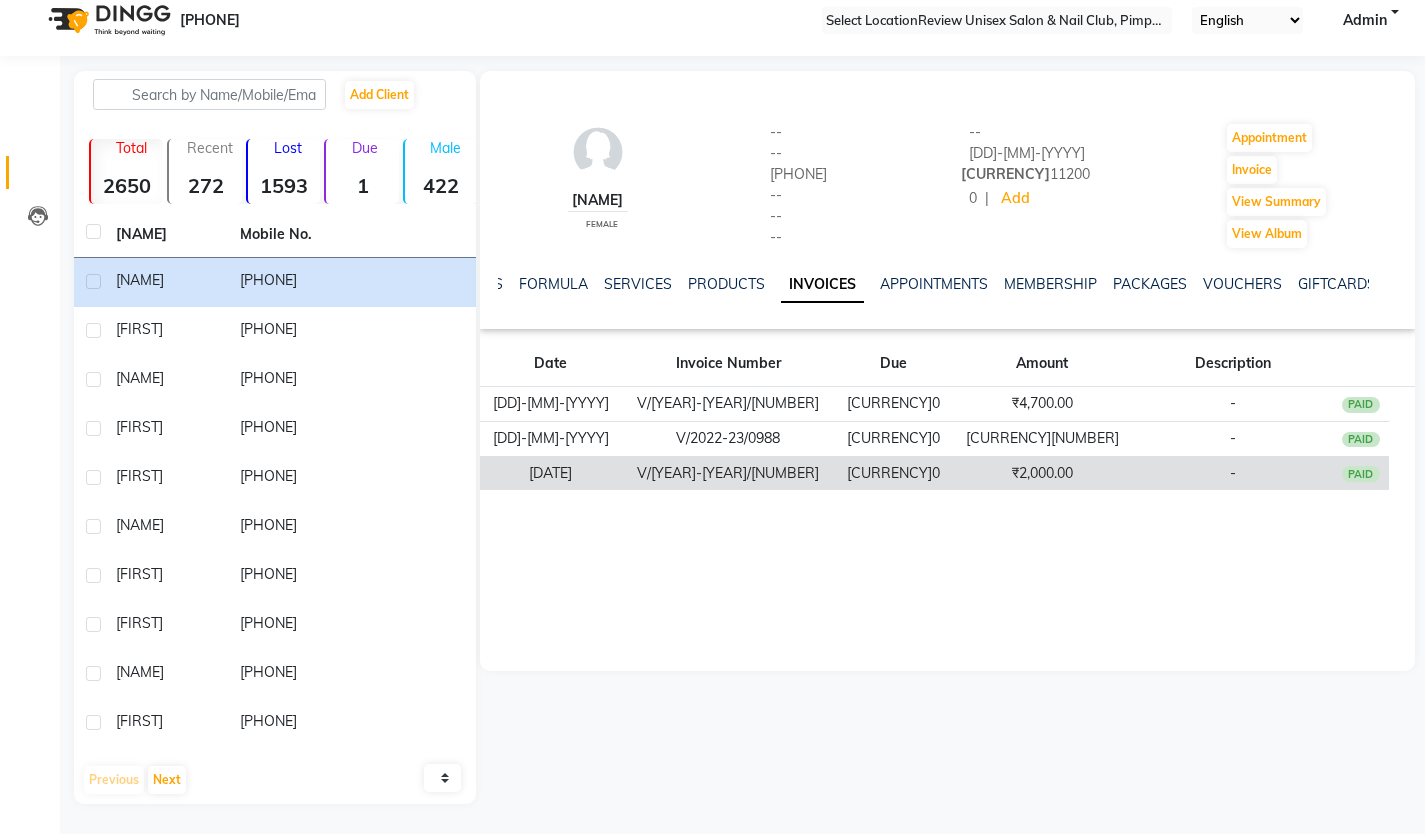 click on "V/[YEAR]-[YEAR]/[NUMBER]" at bounding box center (729, 404) 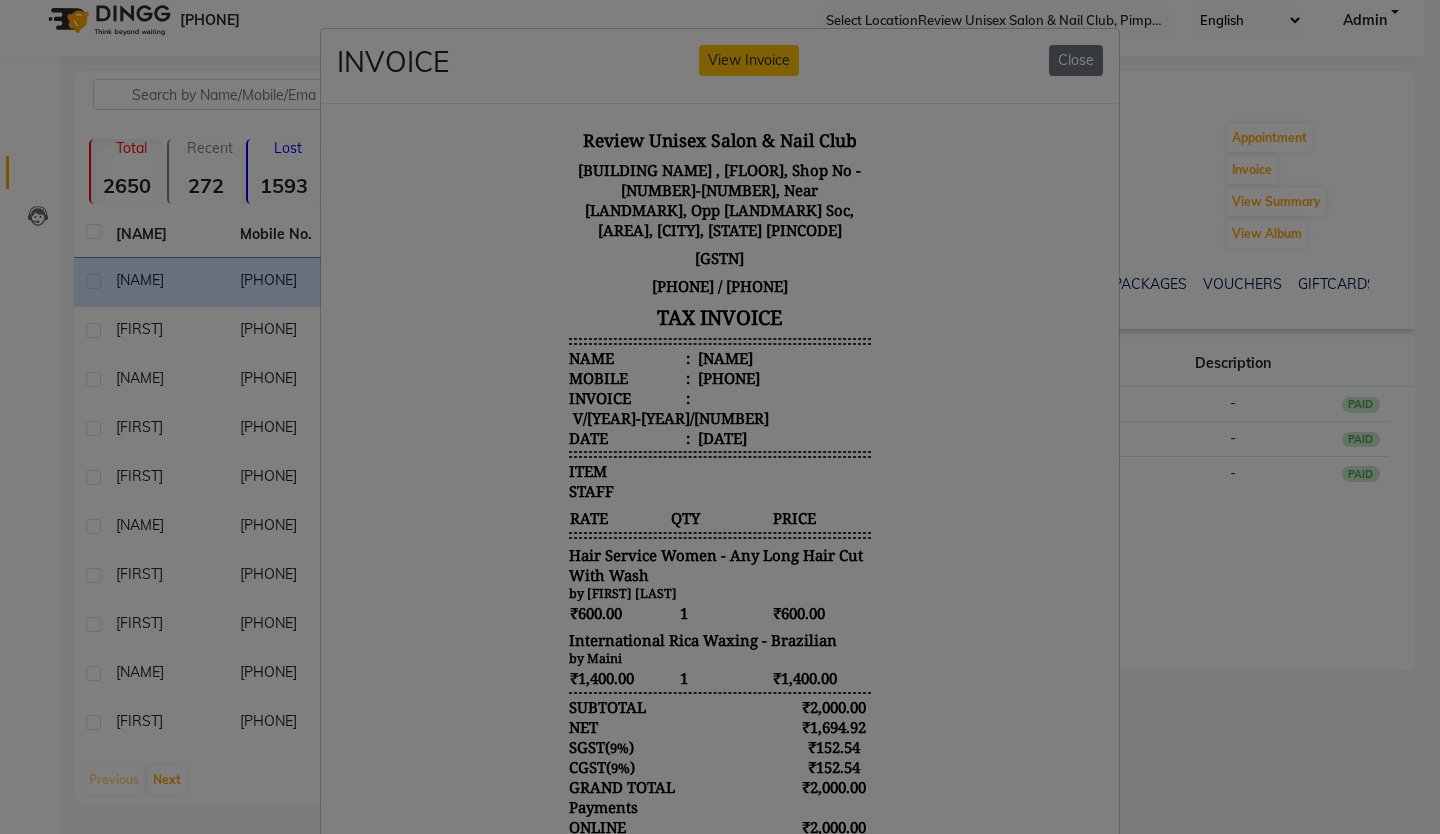 scroll, scrollTop: 16, scrollLeft: 0, axis: vertical 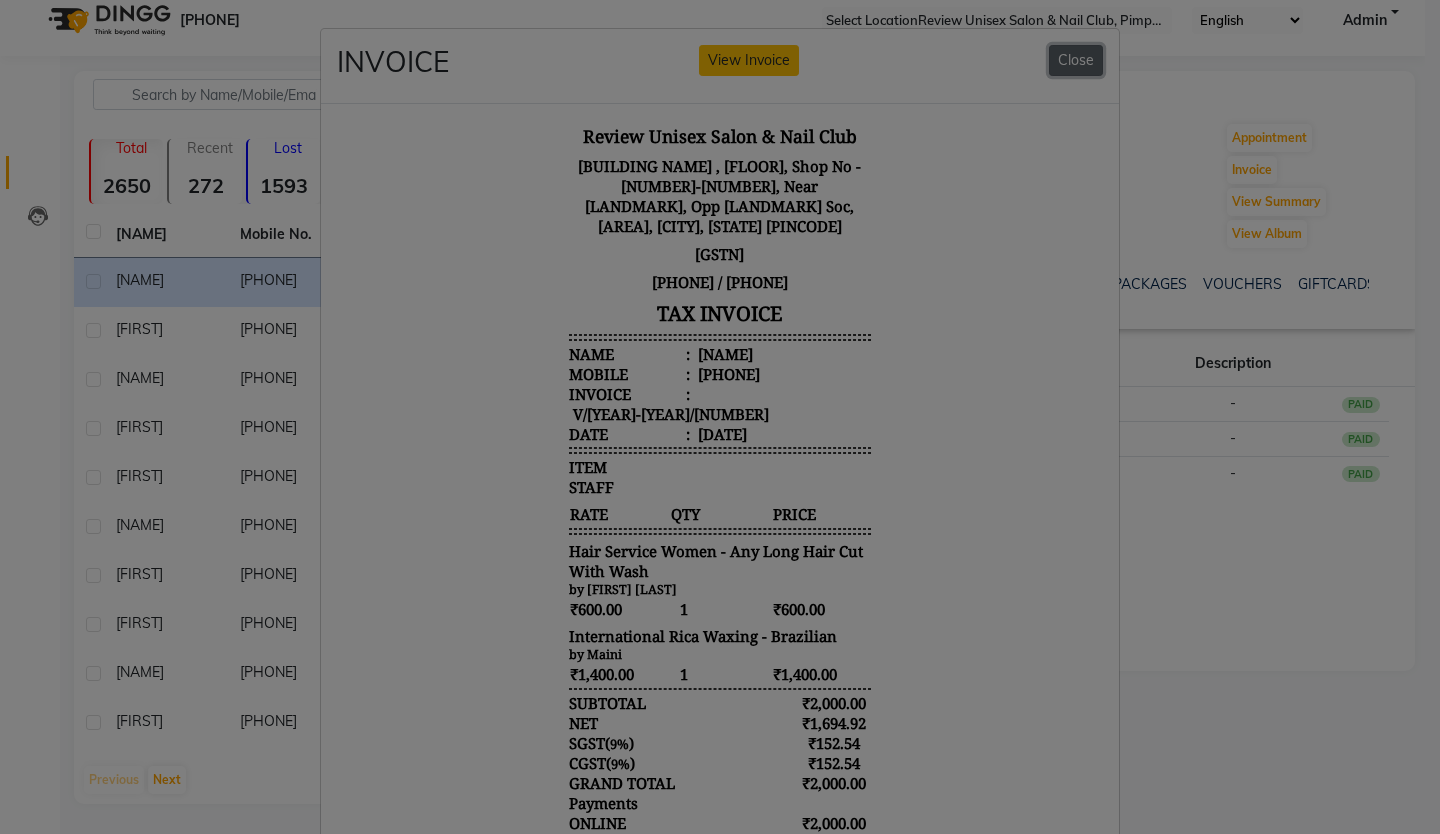 click on "Close" at bounding box center [1076, 60] 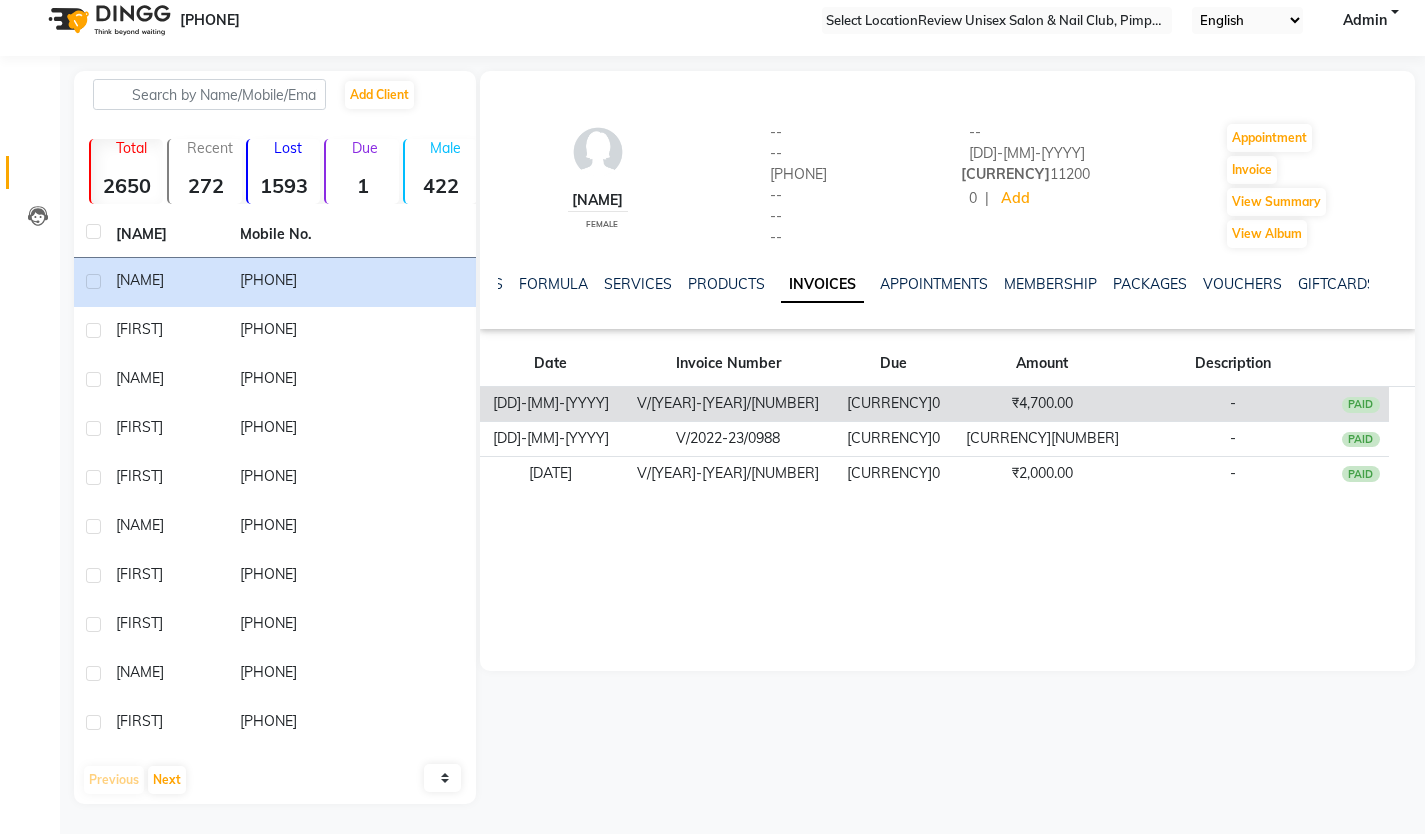 click on "V/[YEAR]-[YEAR]/[NUMBER]" at bounding box center (729, 404) 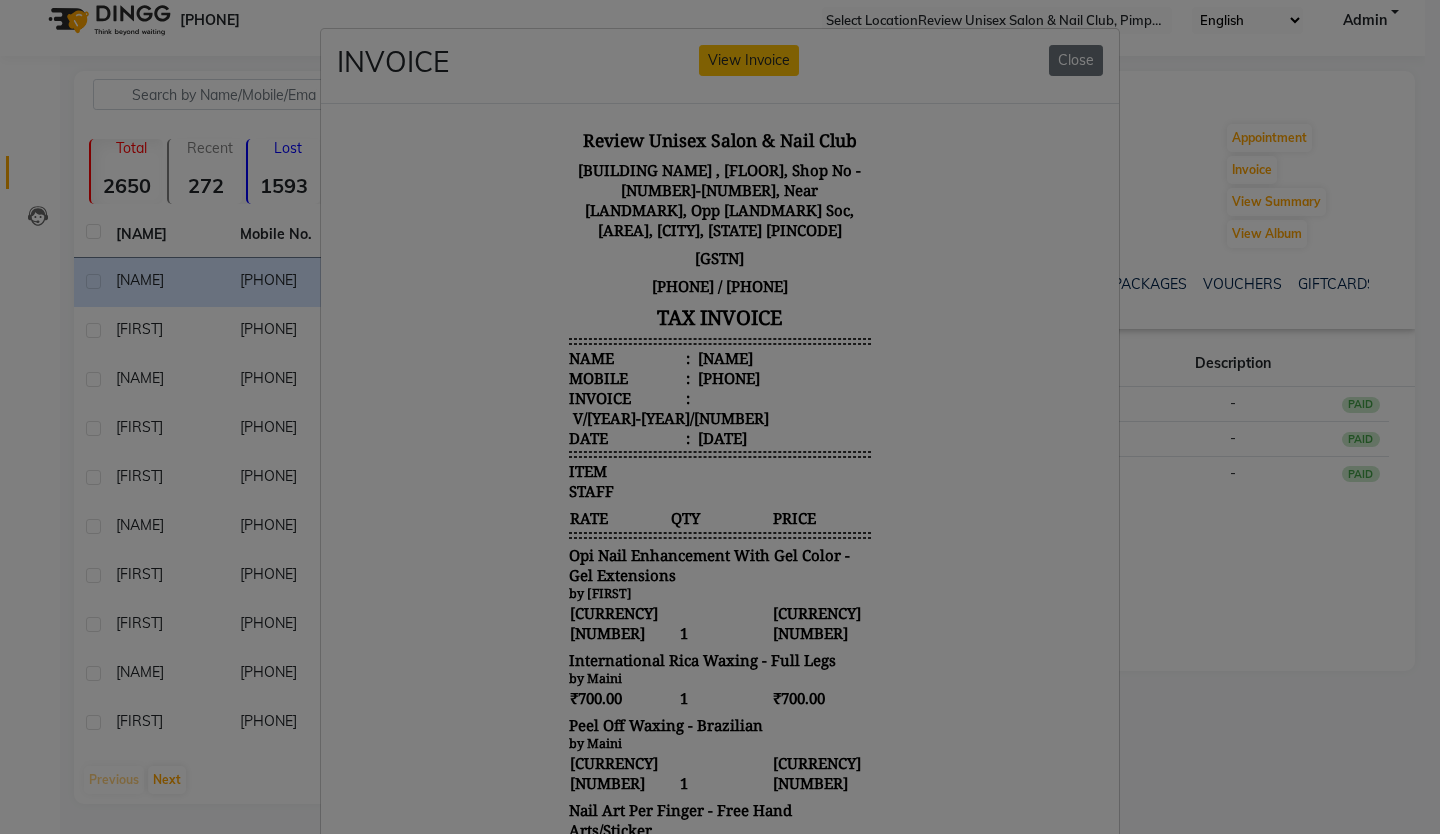 scroll, scrollTop: 16, scrollLeft: 0, axis: vertical 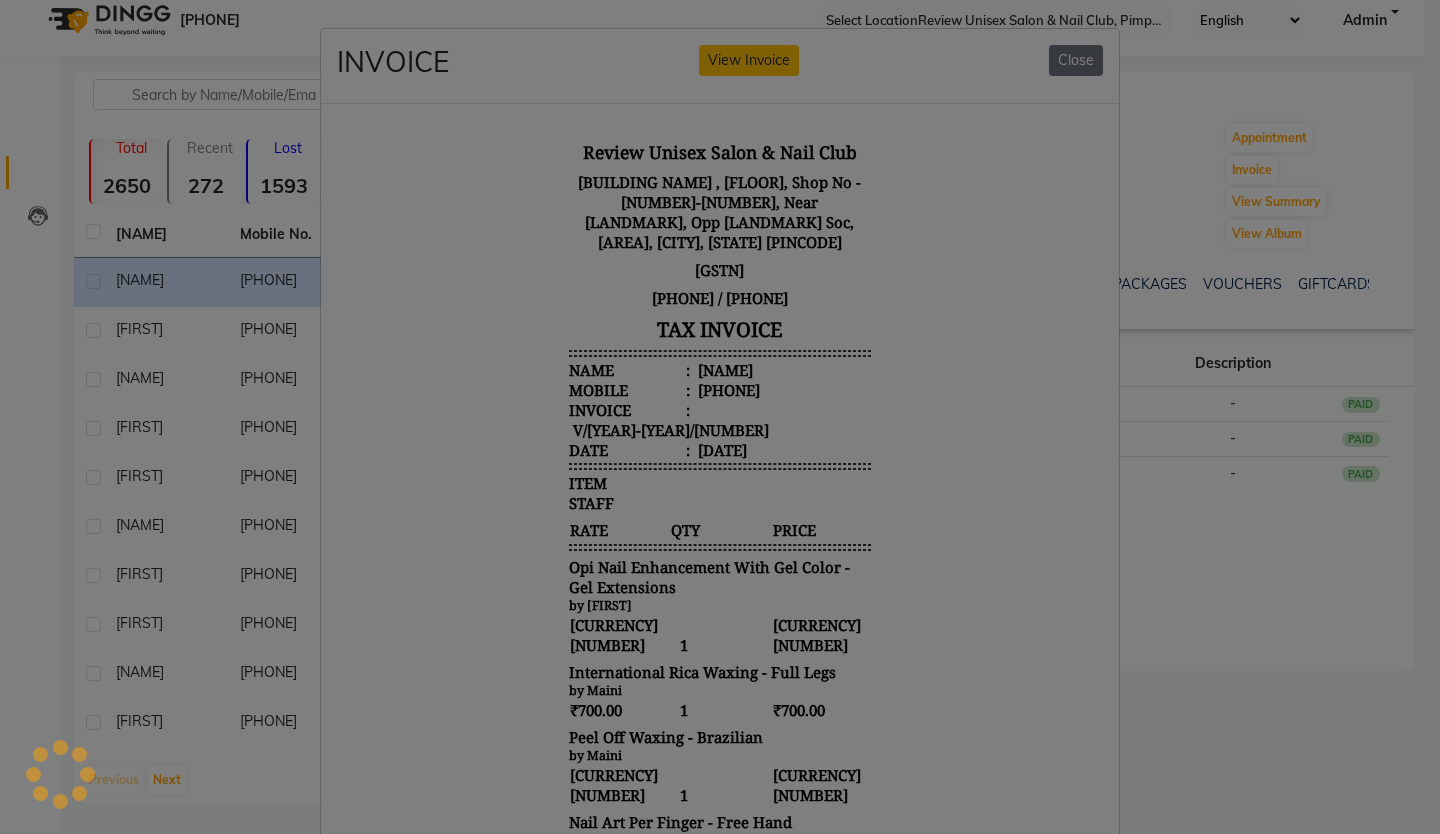 click on "INVOICE View Invoice Close" at bounding box center [720, 66] 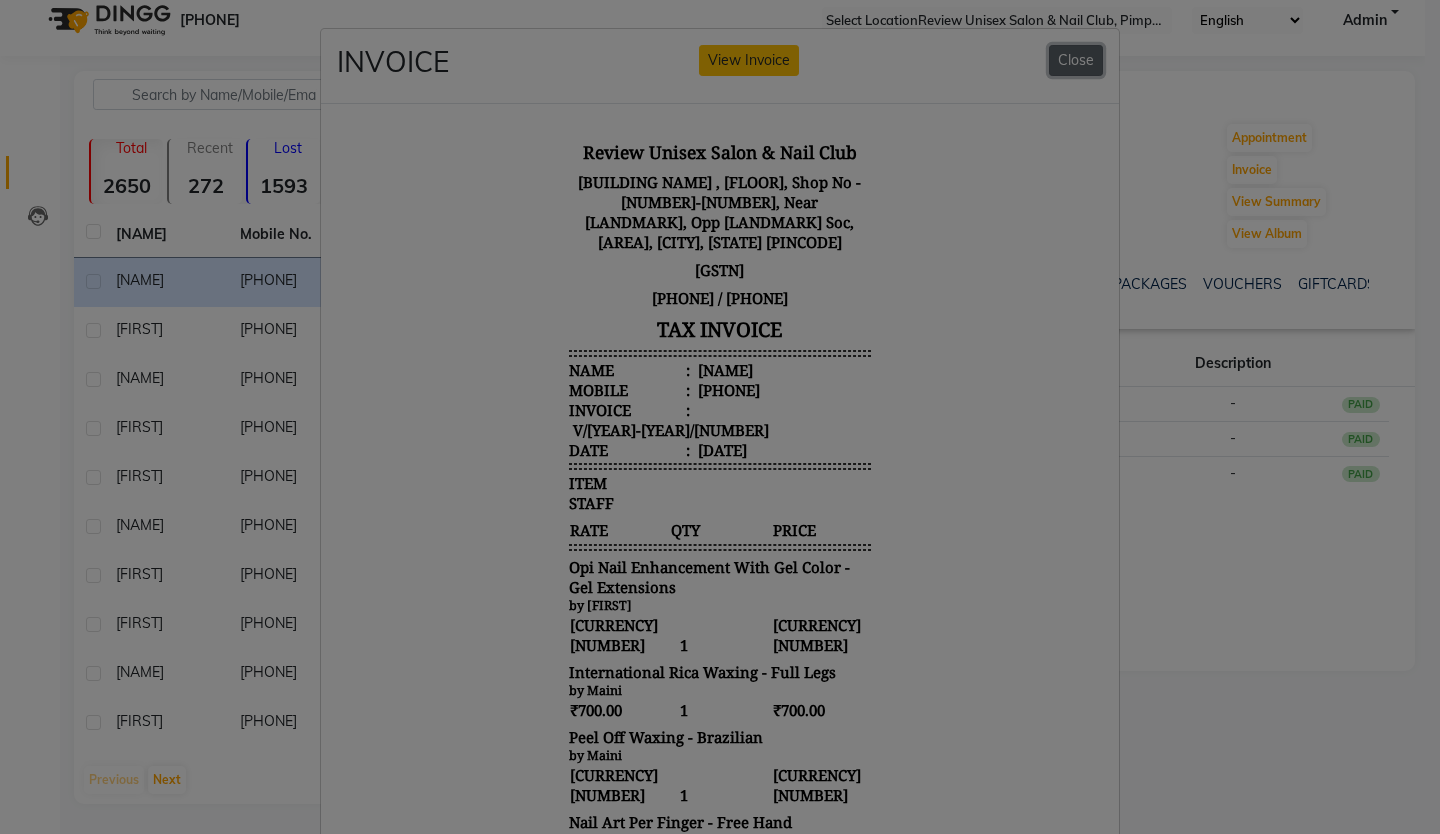 click on "Close" at bounding box center (1076, 60) 